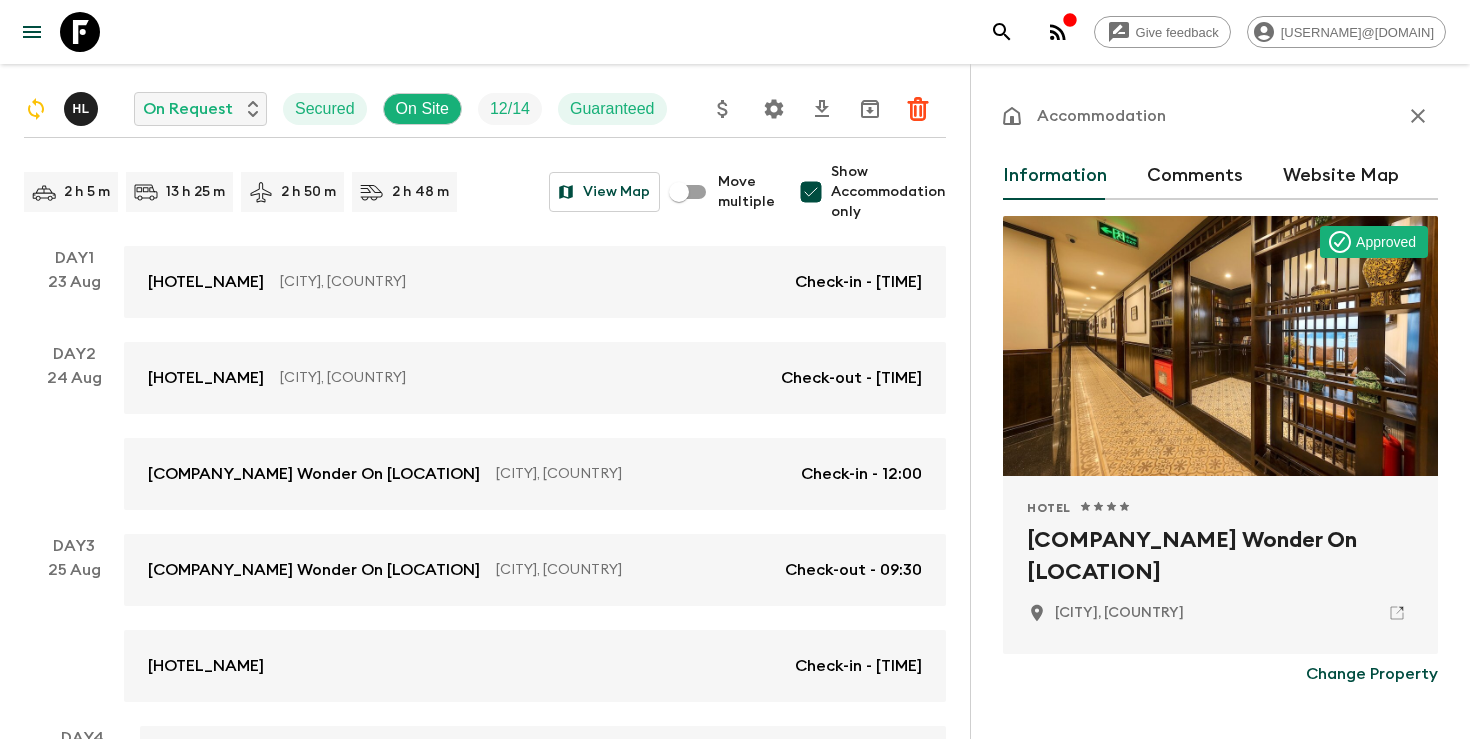 scroll, scrollTop: 179, scrollLeft: 0, axis: vertical 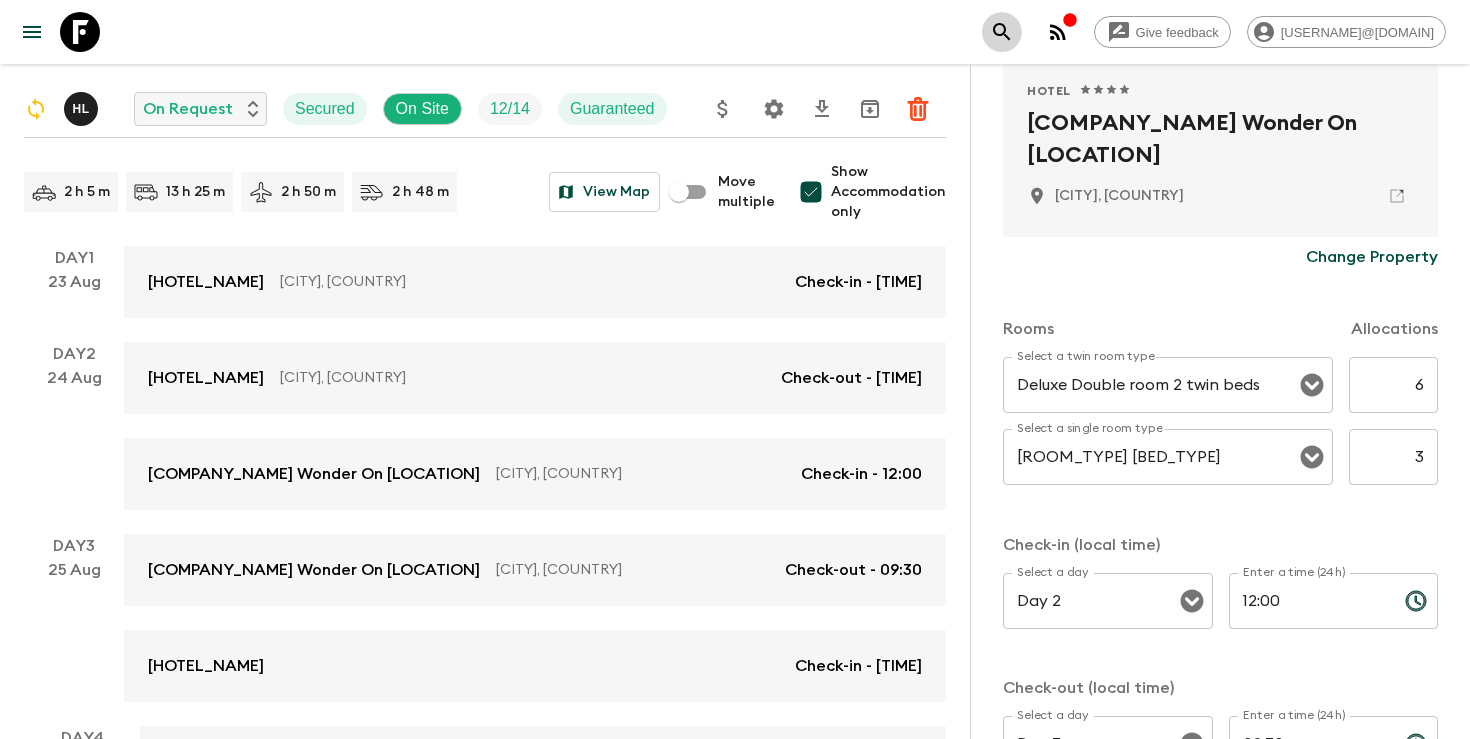click 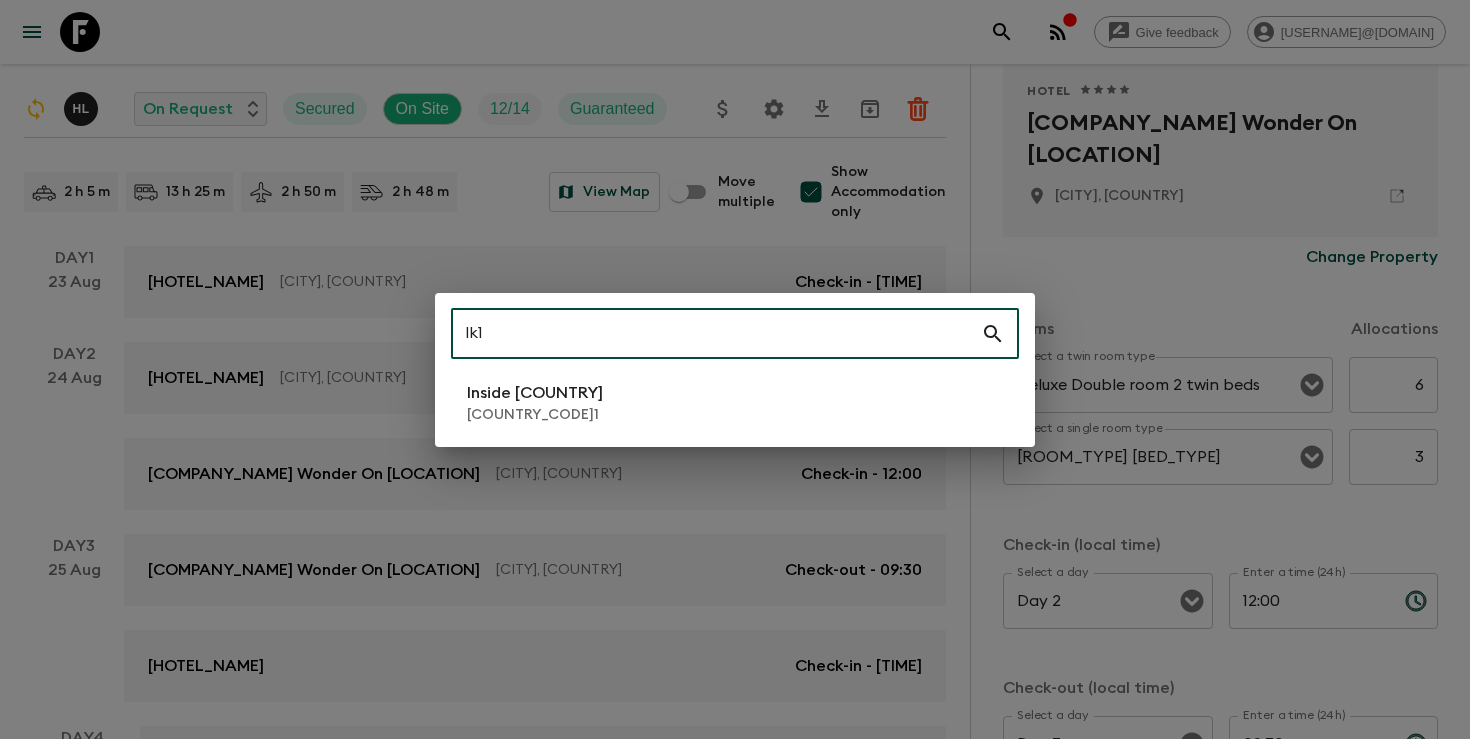 type on "lk1" 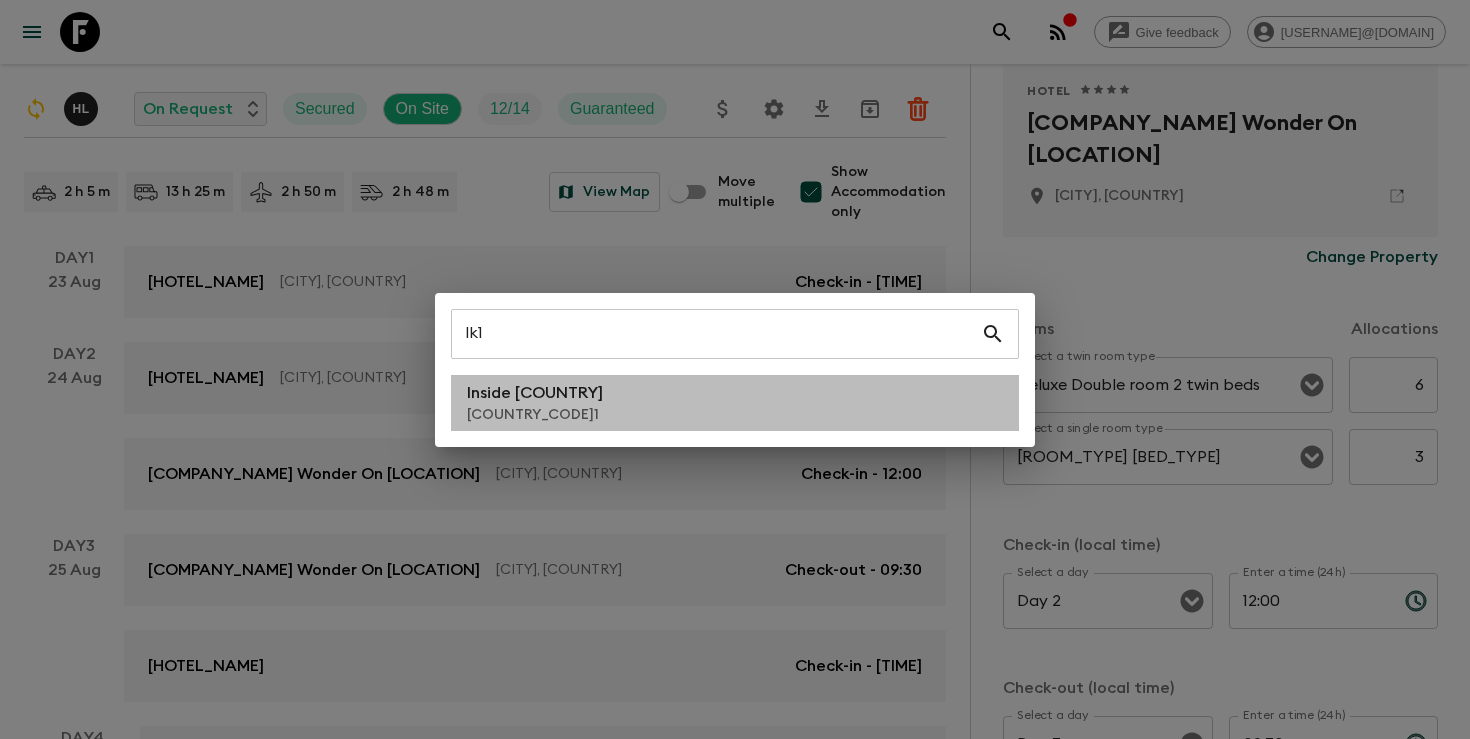click on "Inside [COUNTRY] [COUNTRY_CODE]" at bounding box center (735, 403) 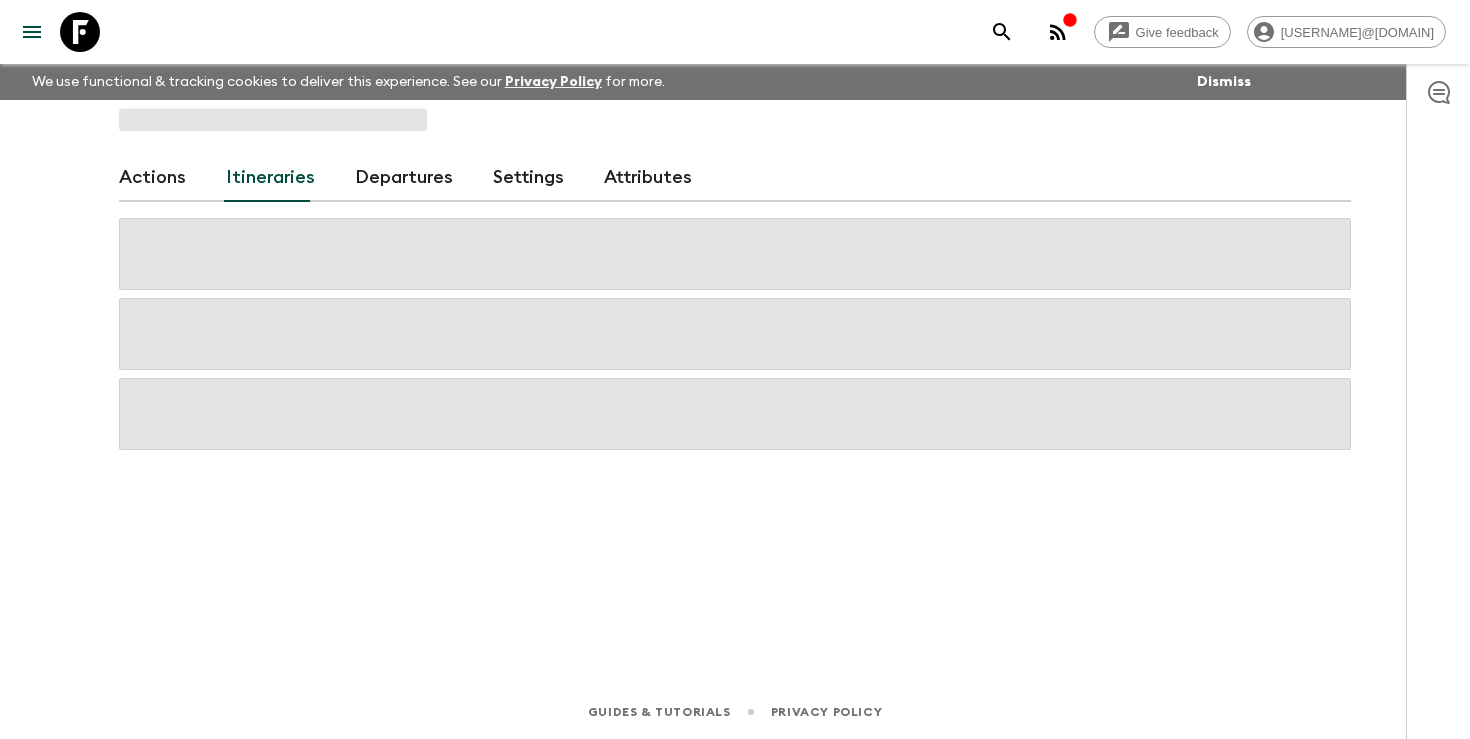 scroll, scrollTop: 0, scrollLeft: 0, axis: both 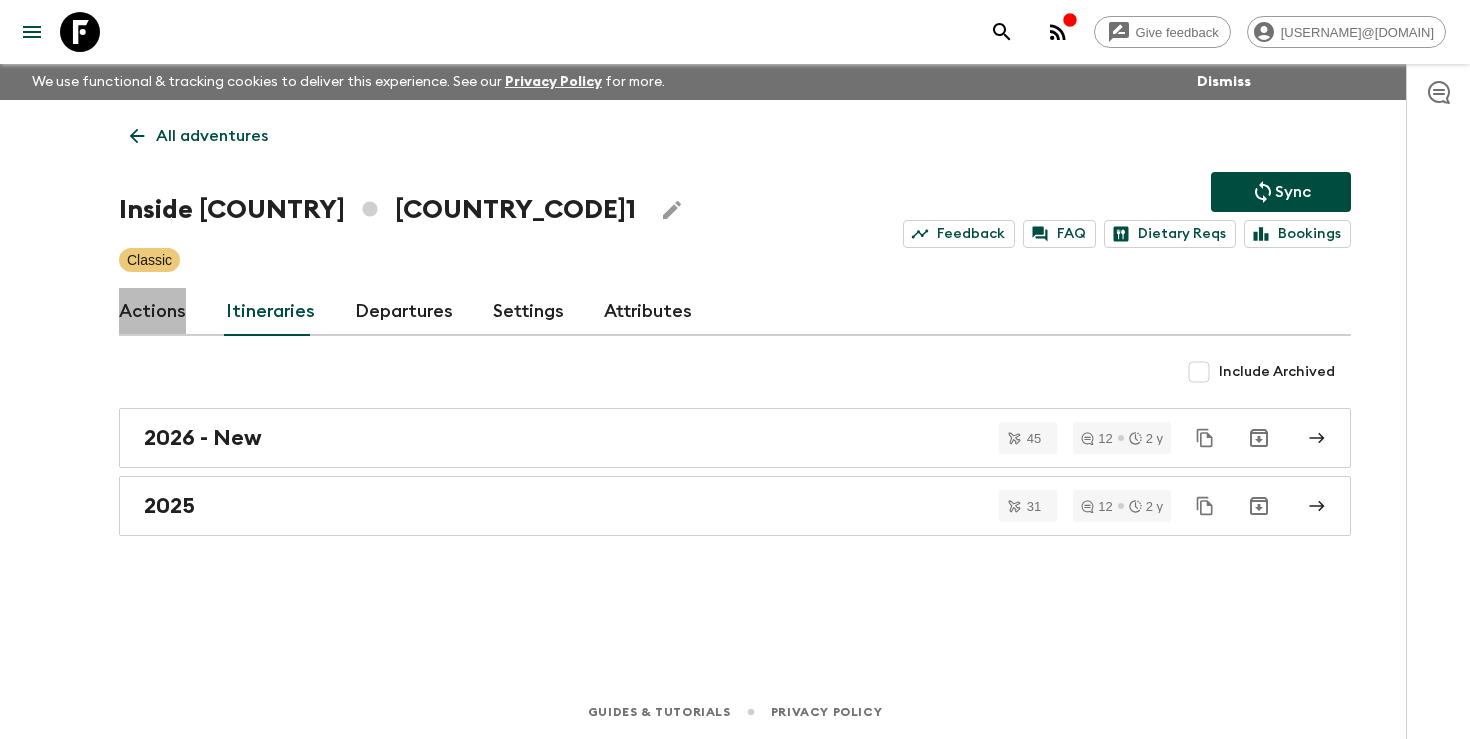 click on "Actions" at bounding box center [152, 312] 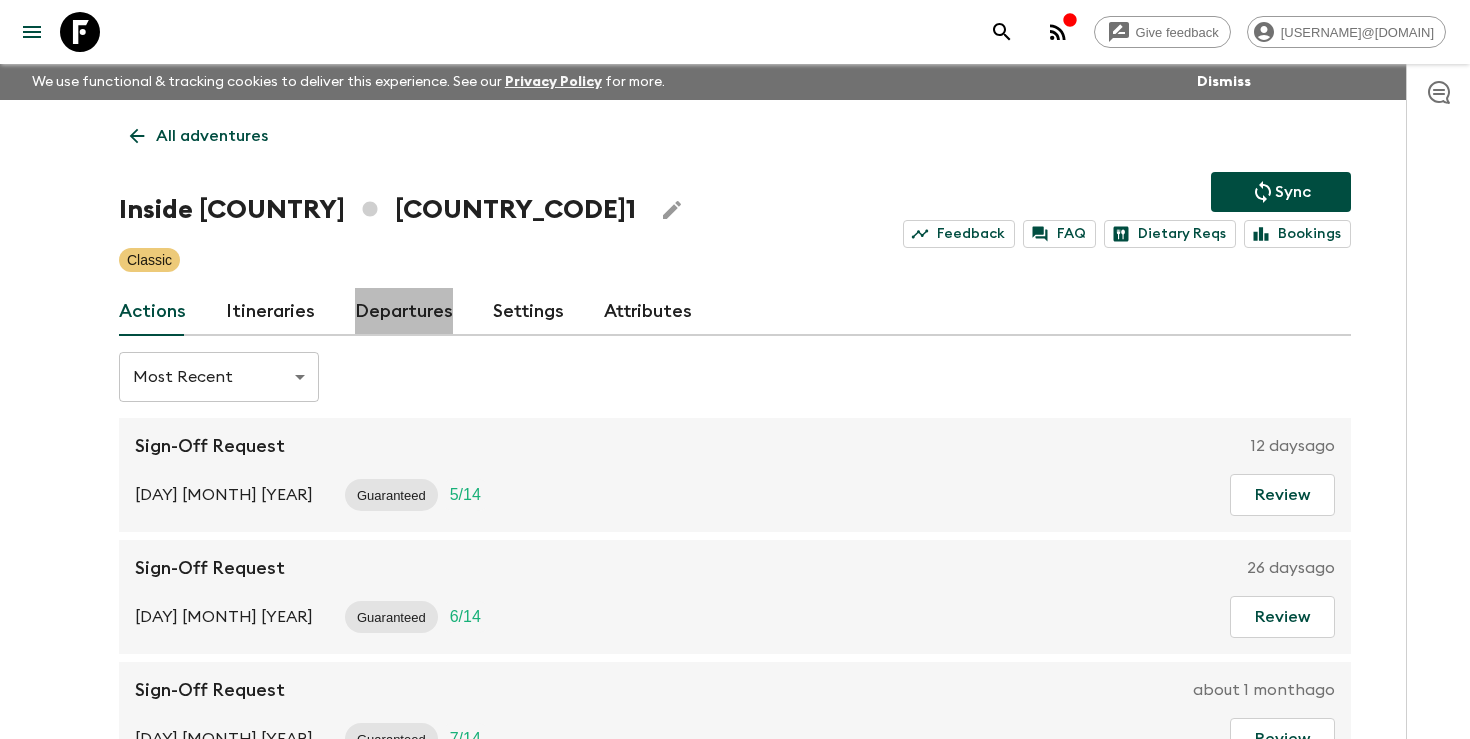 click on "Departures" at bounding box center [404, 312] 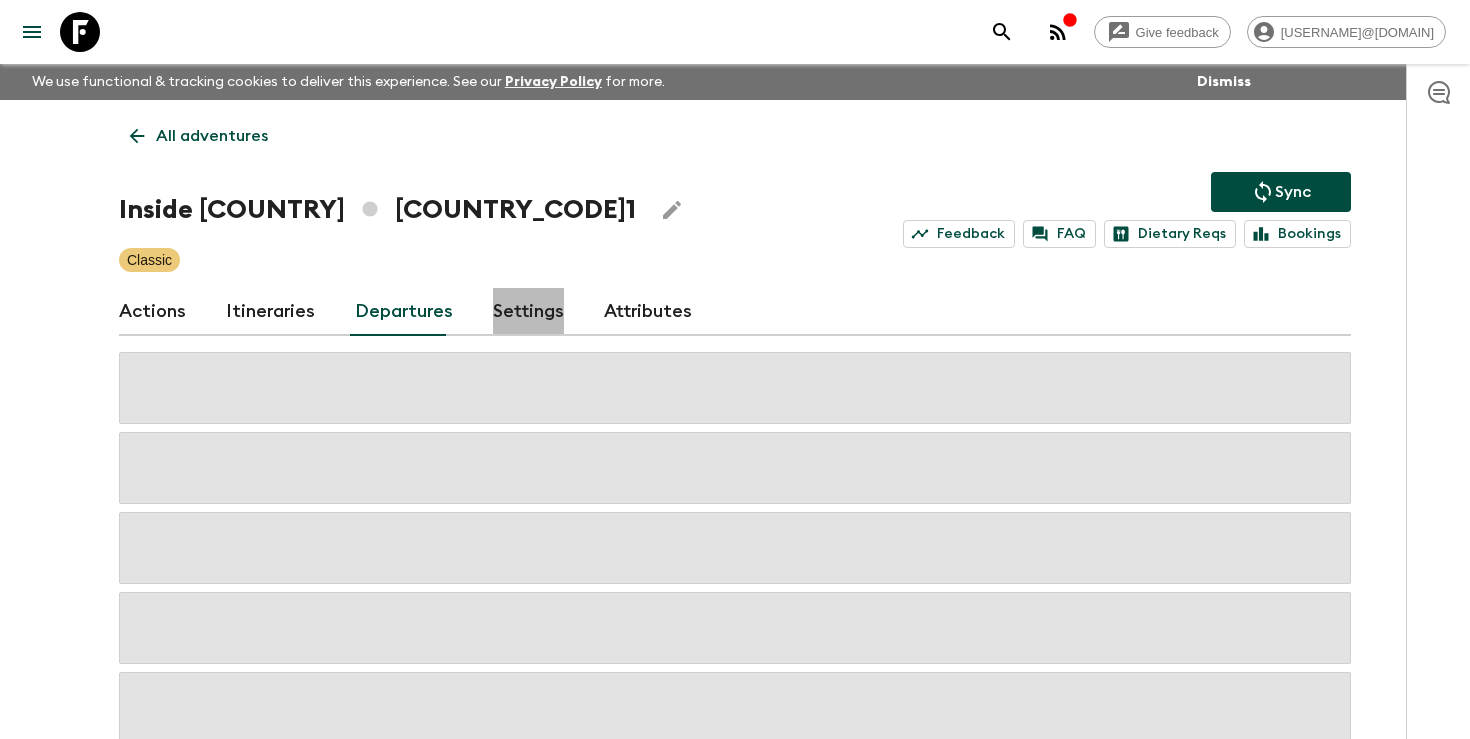 click on "Settings" at bounding box center [528, 312] 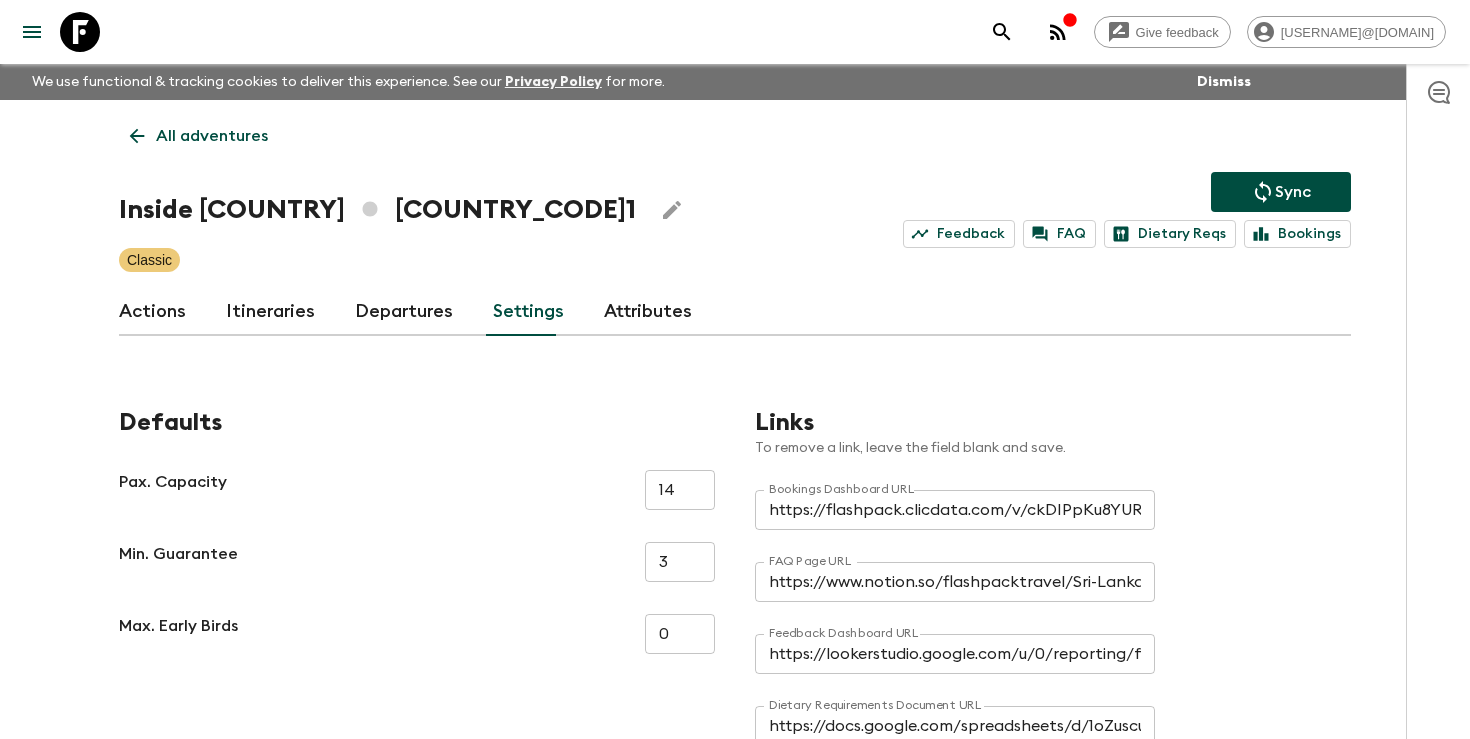 click on "Attributes" at bounding box center (648, 312) 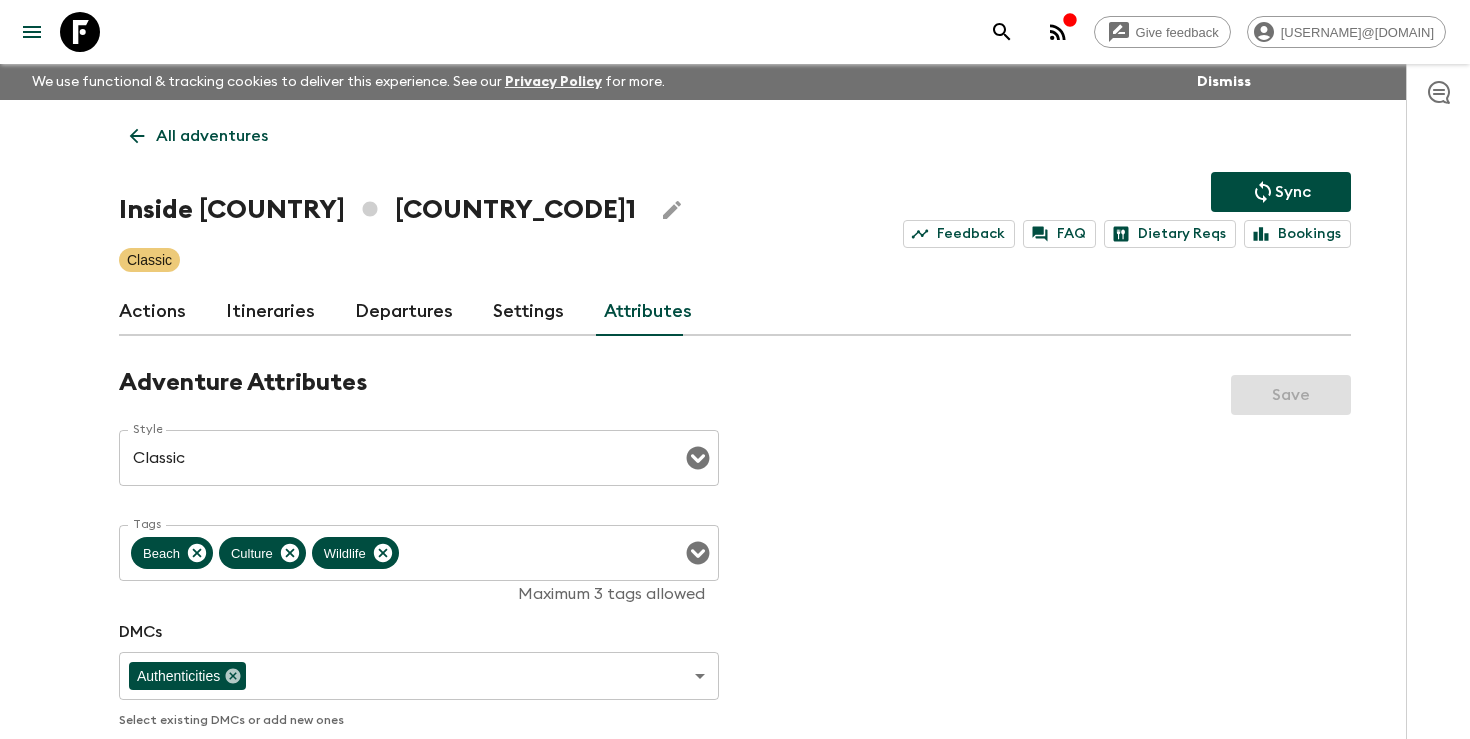 click 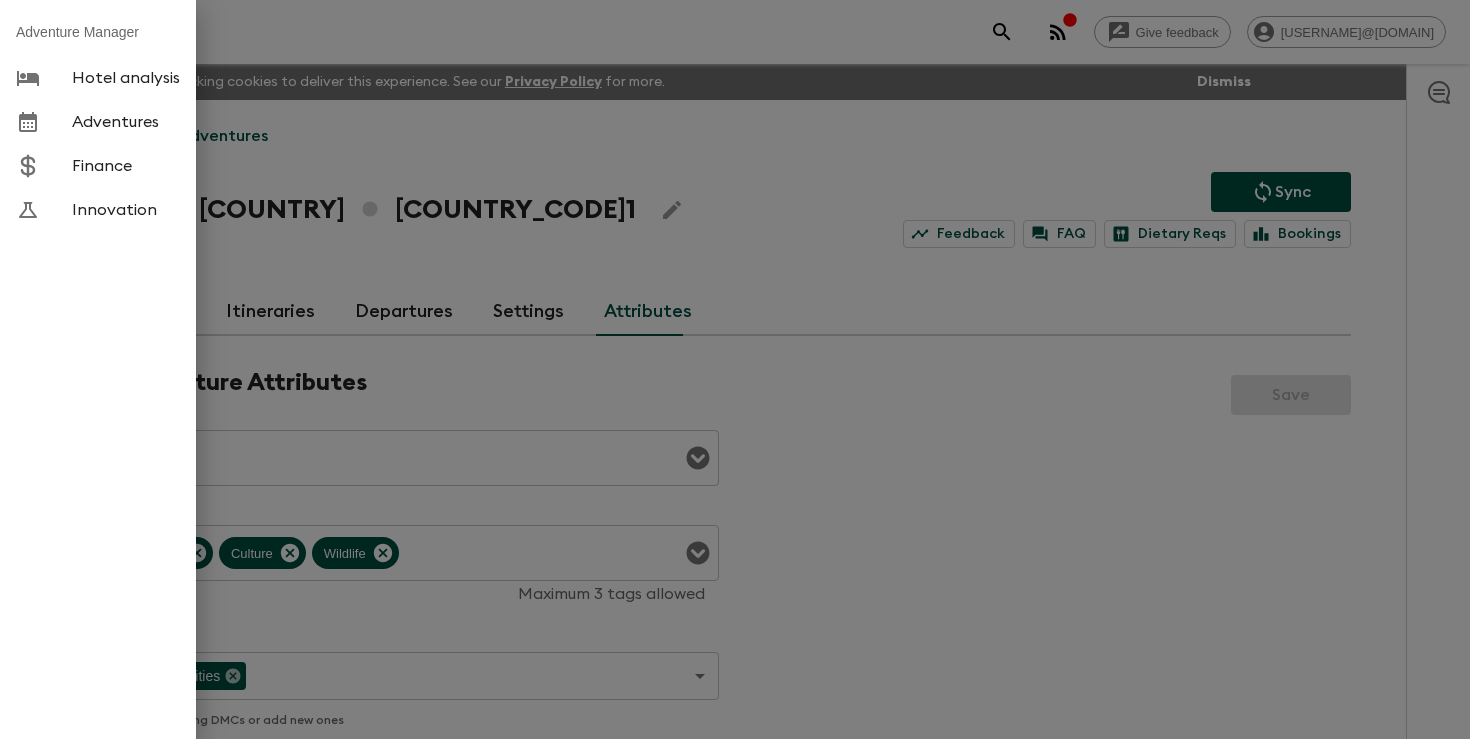 click on "Hotel analysis" at bounding box center (126, 78) 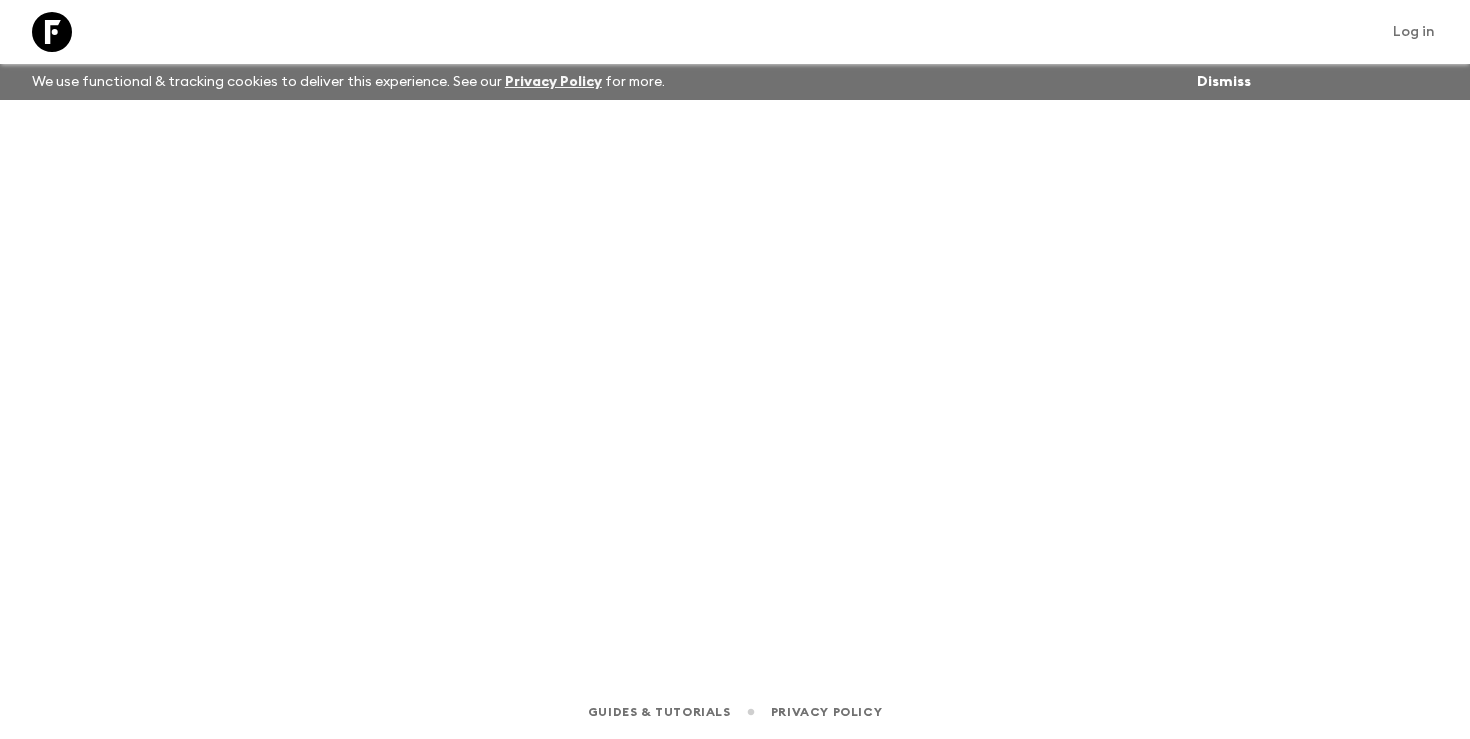 scroll, scrollTop: 0, scrollLeft: 0, axis: both 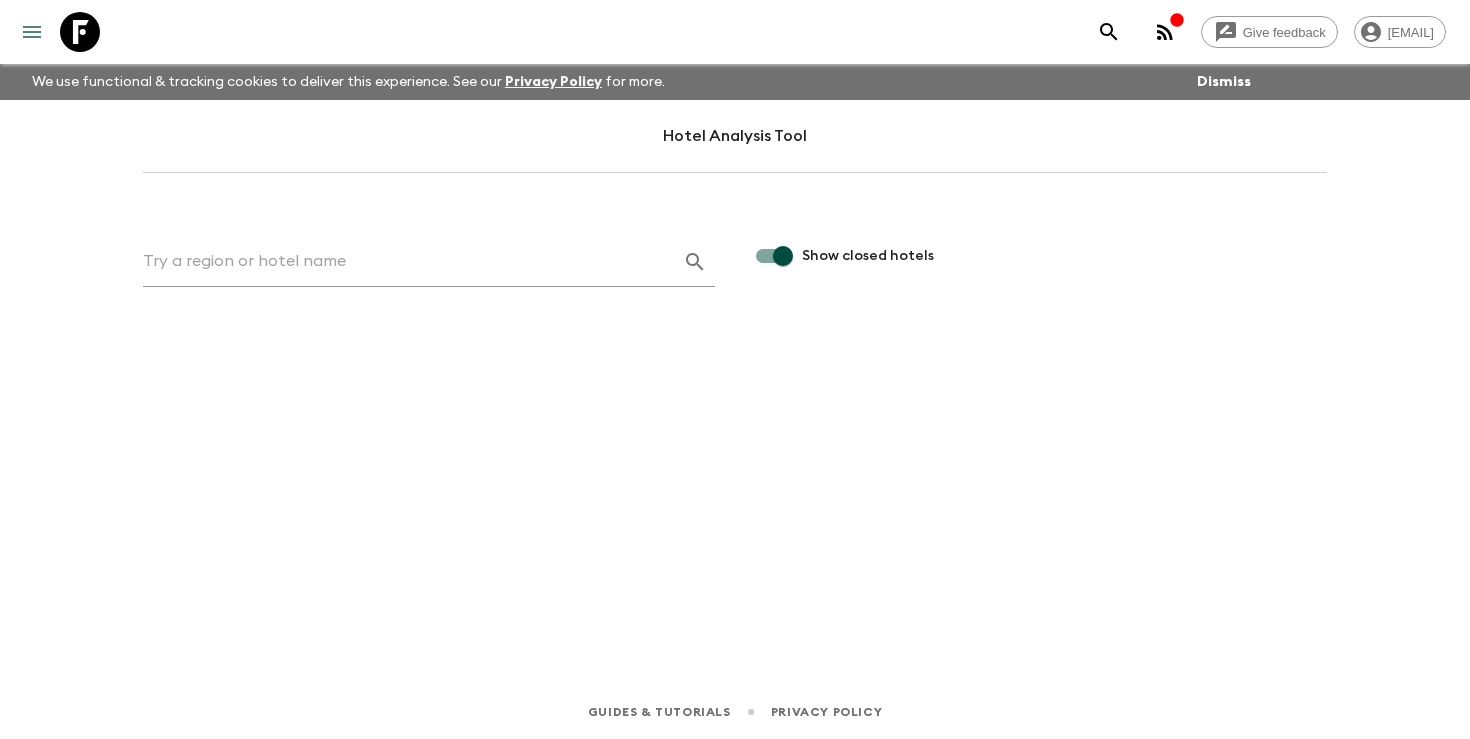click 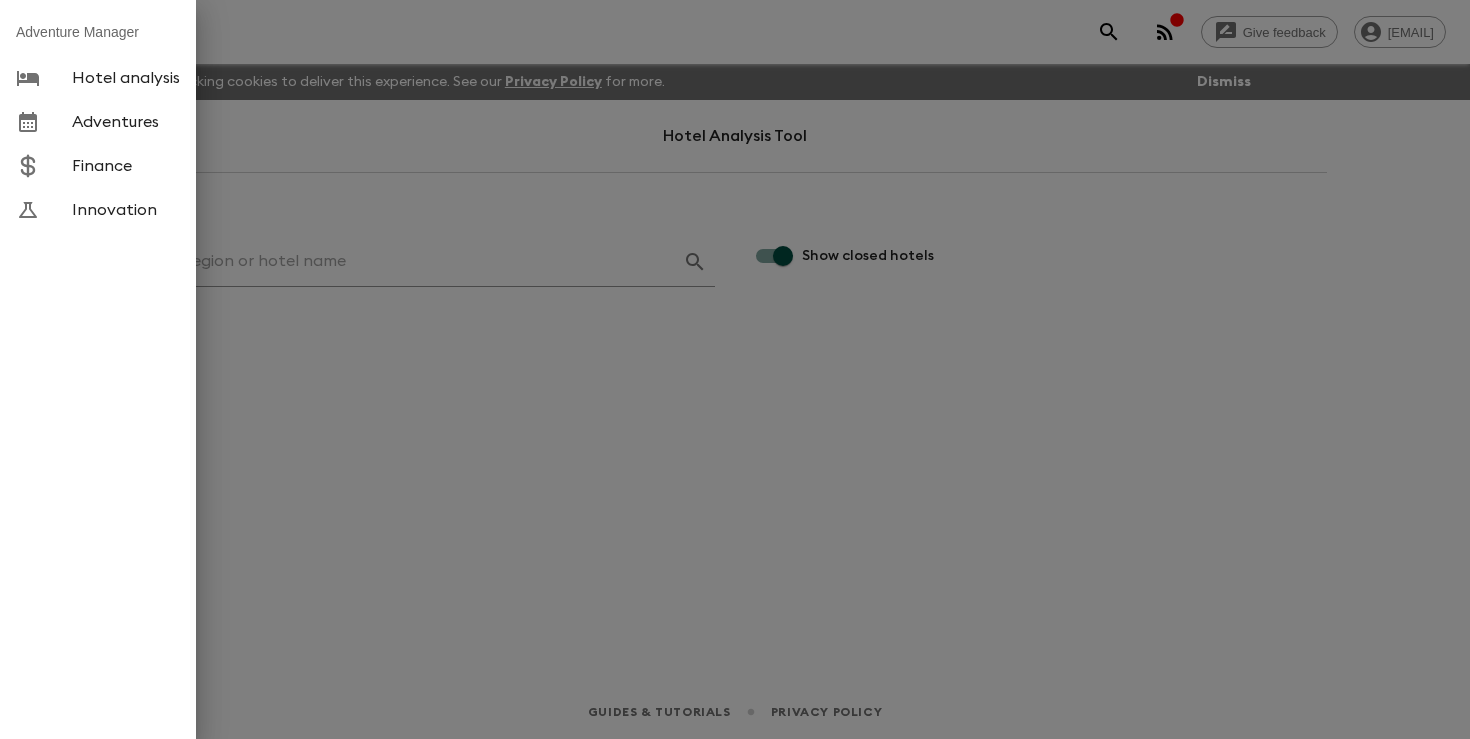 click at bounding box center [44, 78] 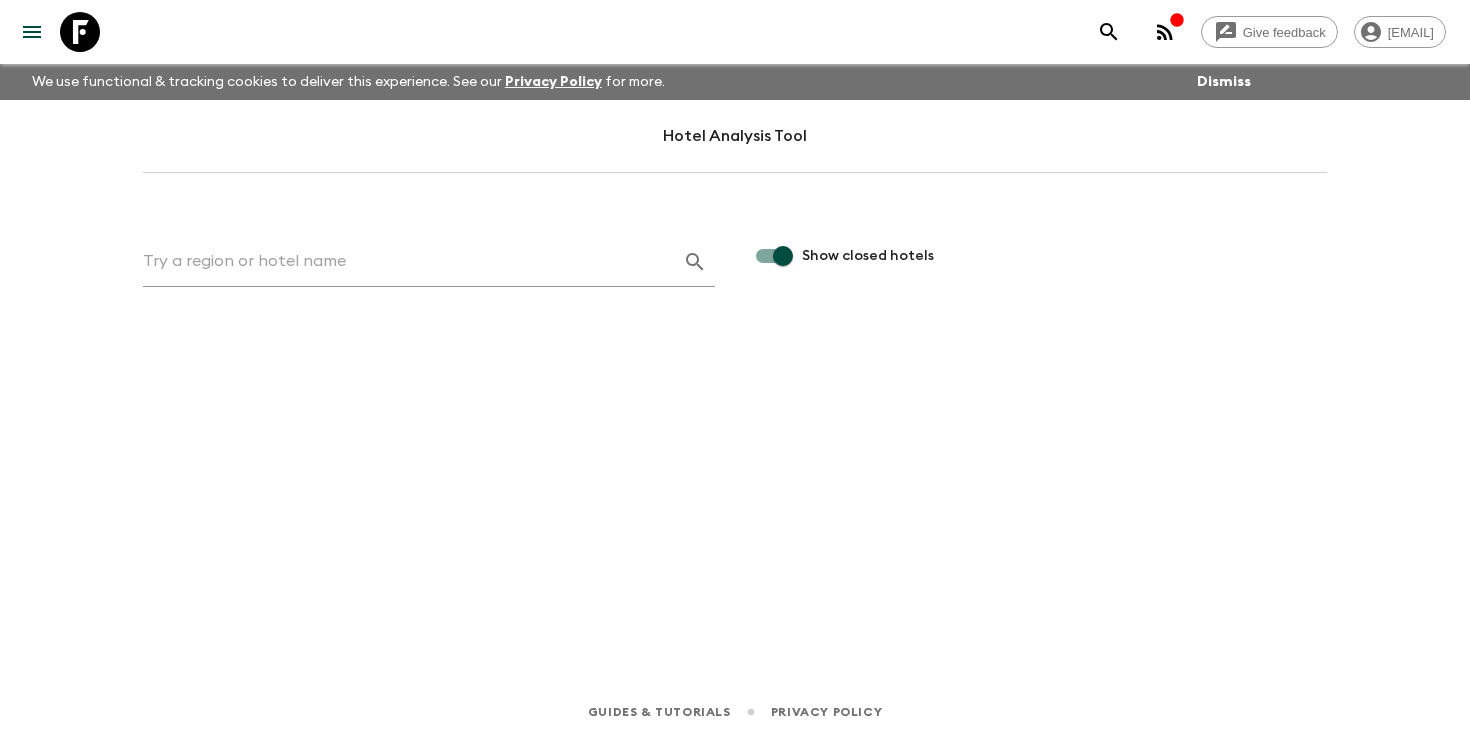 click at bounding box center (405, 262) 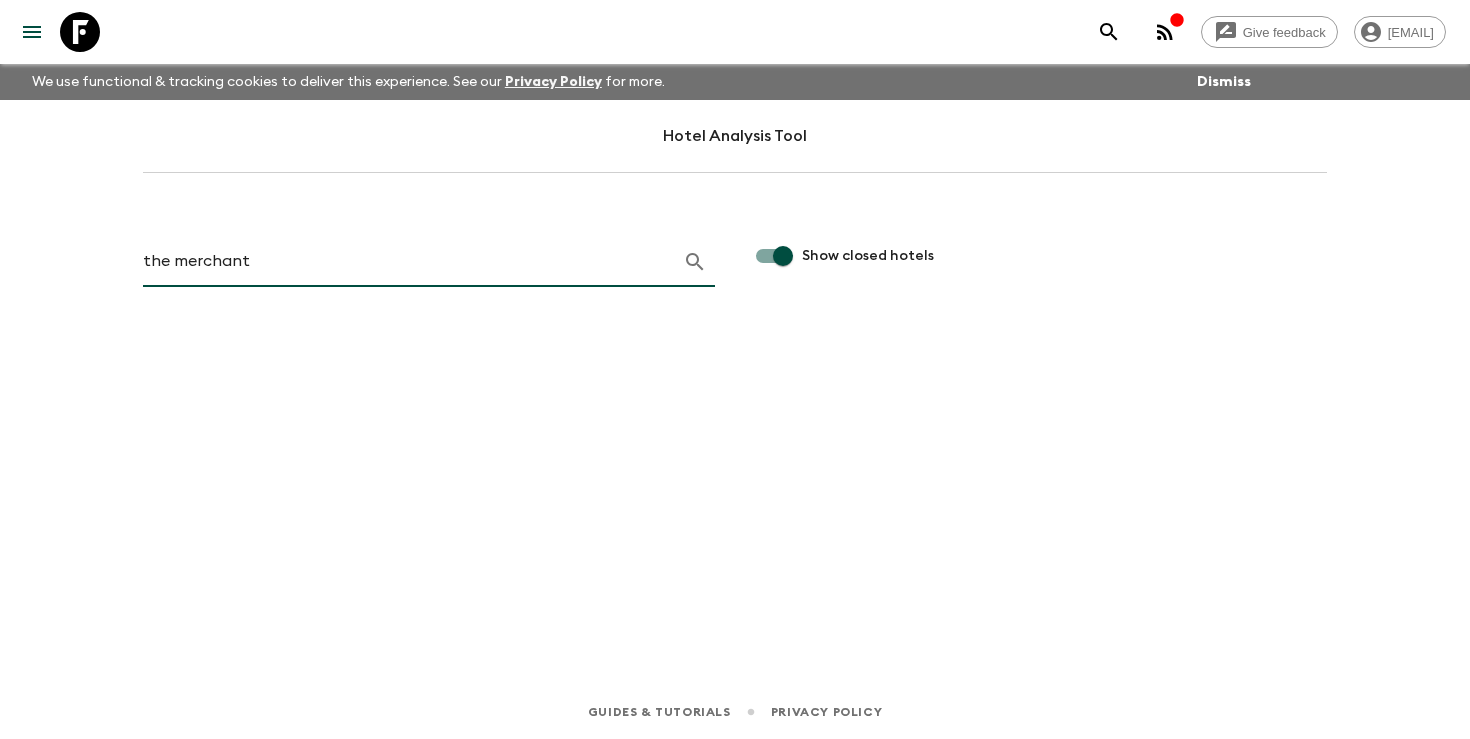 click 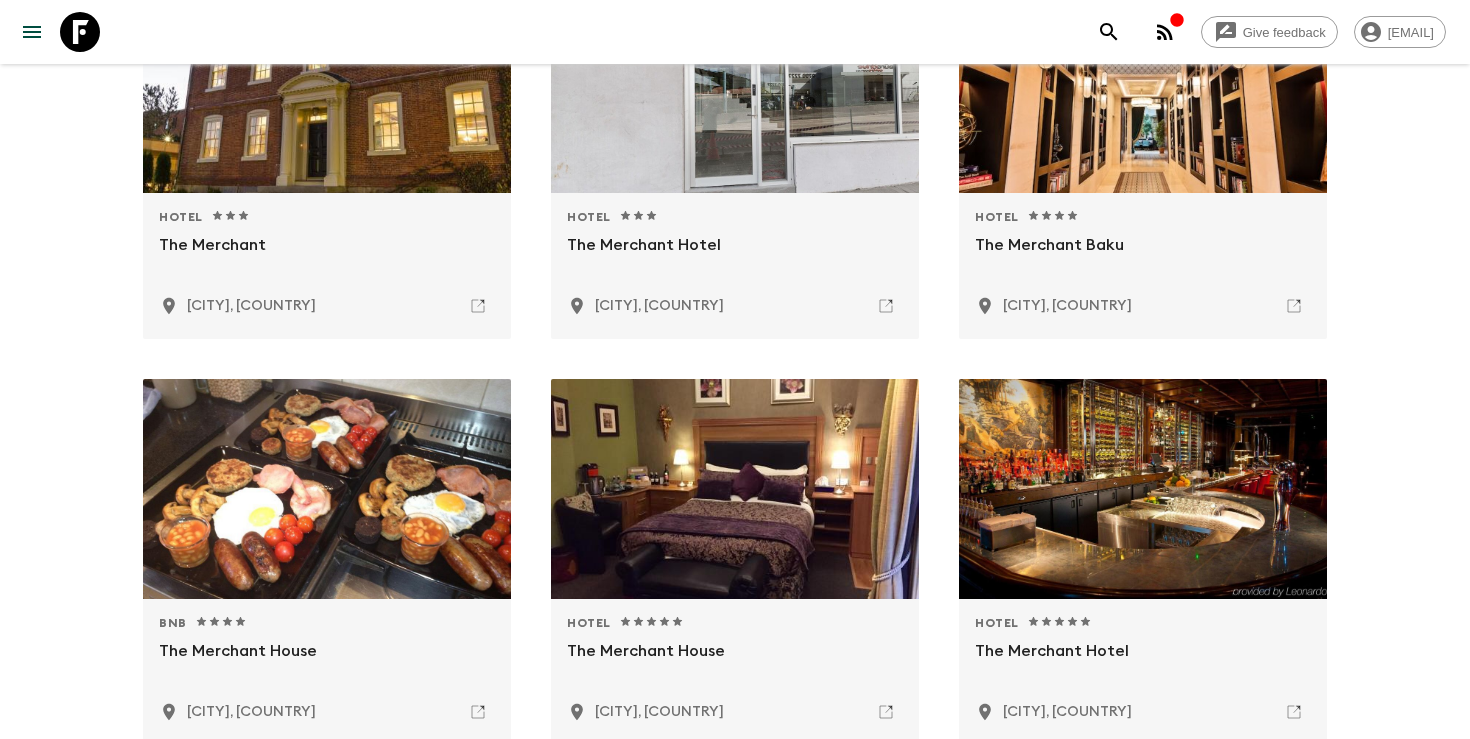scroll, scrollTop: 357, scrollLeft: 0, axis: vertical 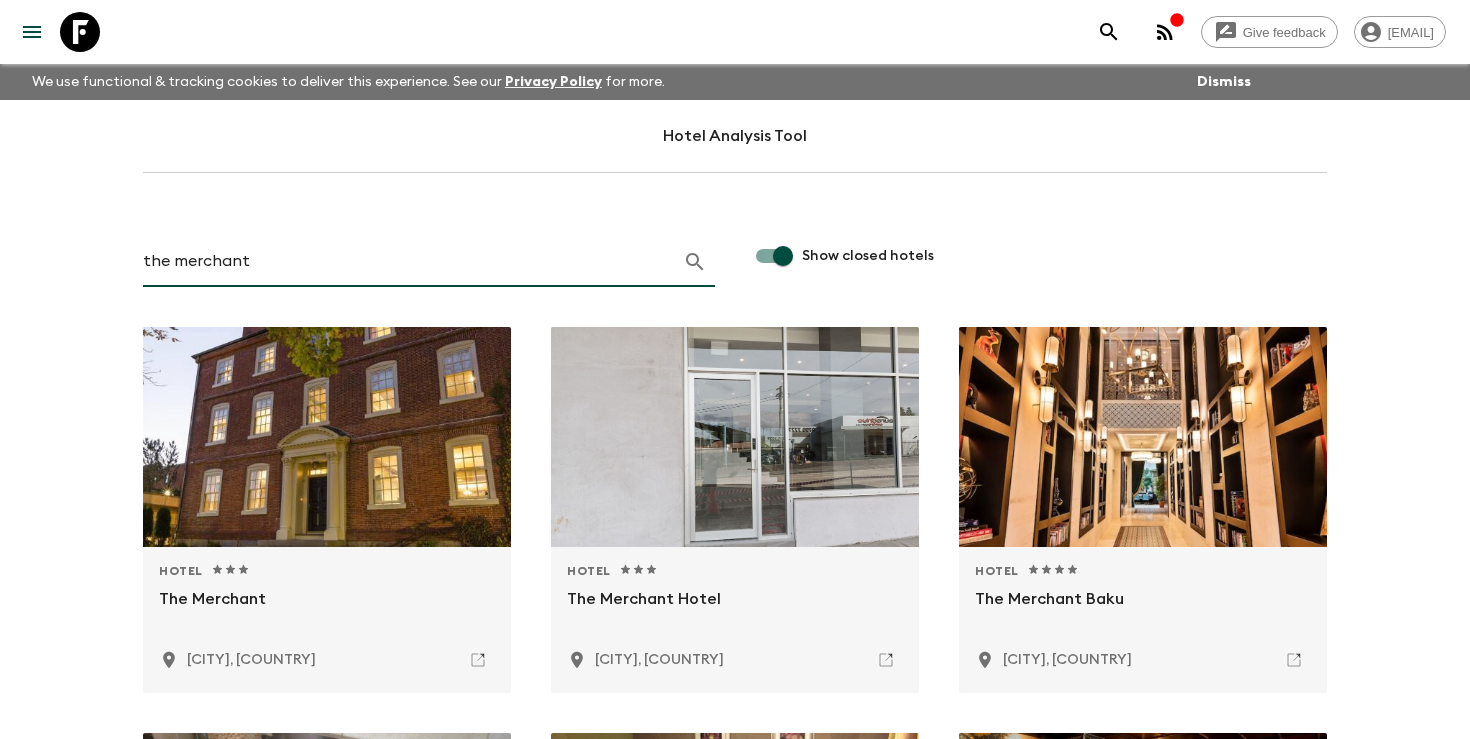 drag, startPoint x: 280, startPoint y: 271, endPoint x: 172, endPoint y: 271, distance: 108 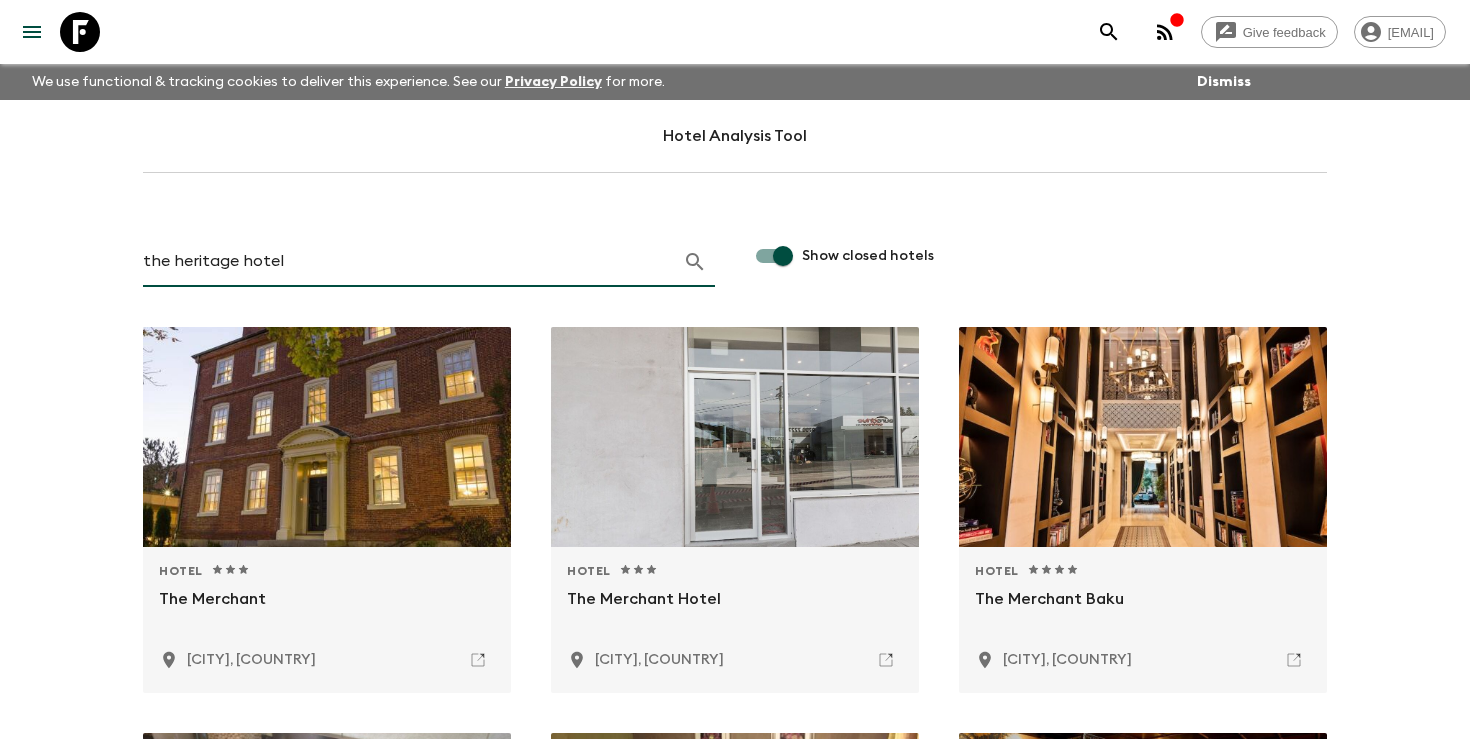 type on "the heritage hotel" 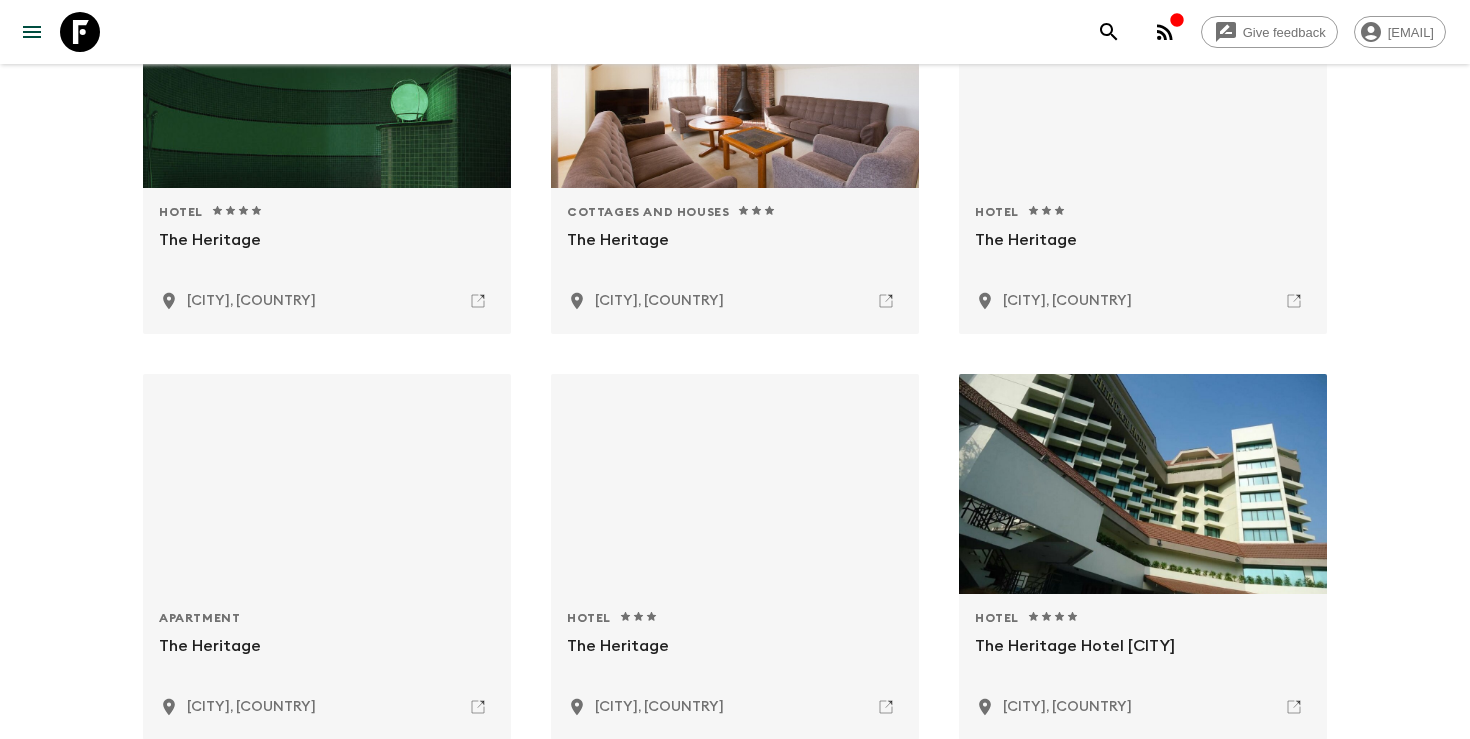 scroll, scrollTop: 0, scrollLeft: 0, axis: both 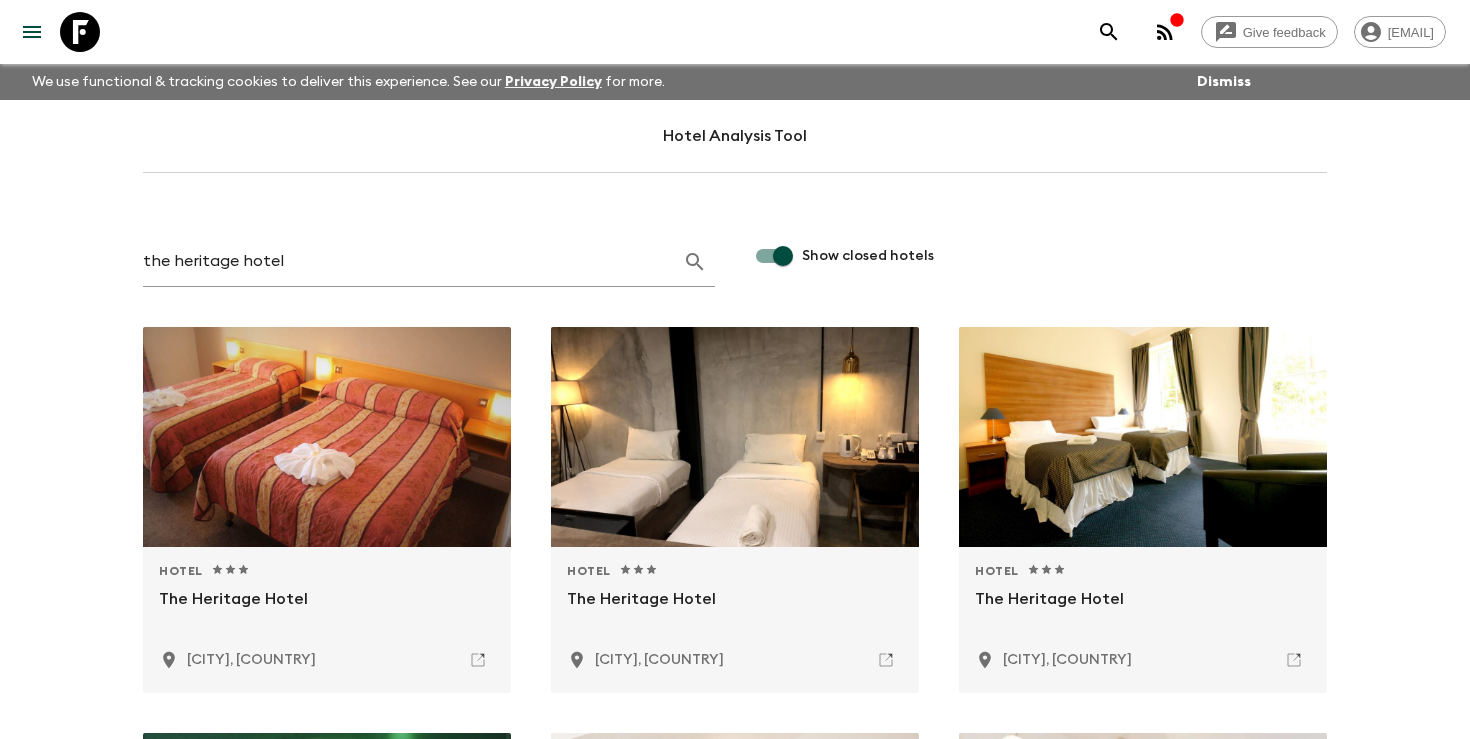 click 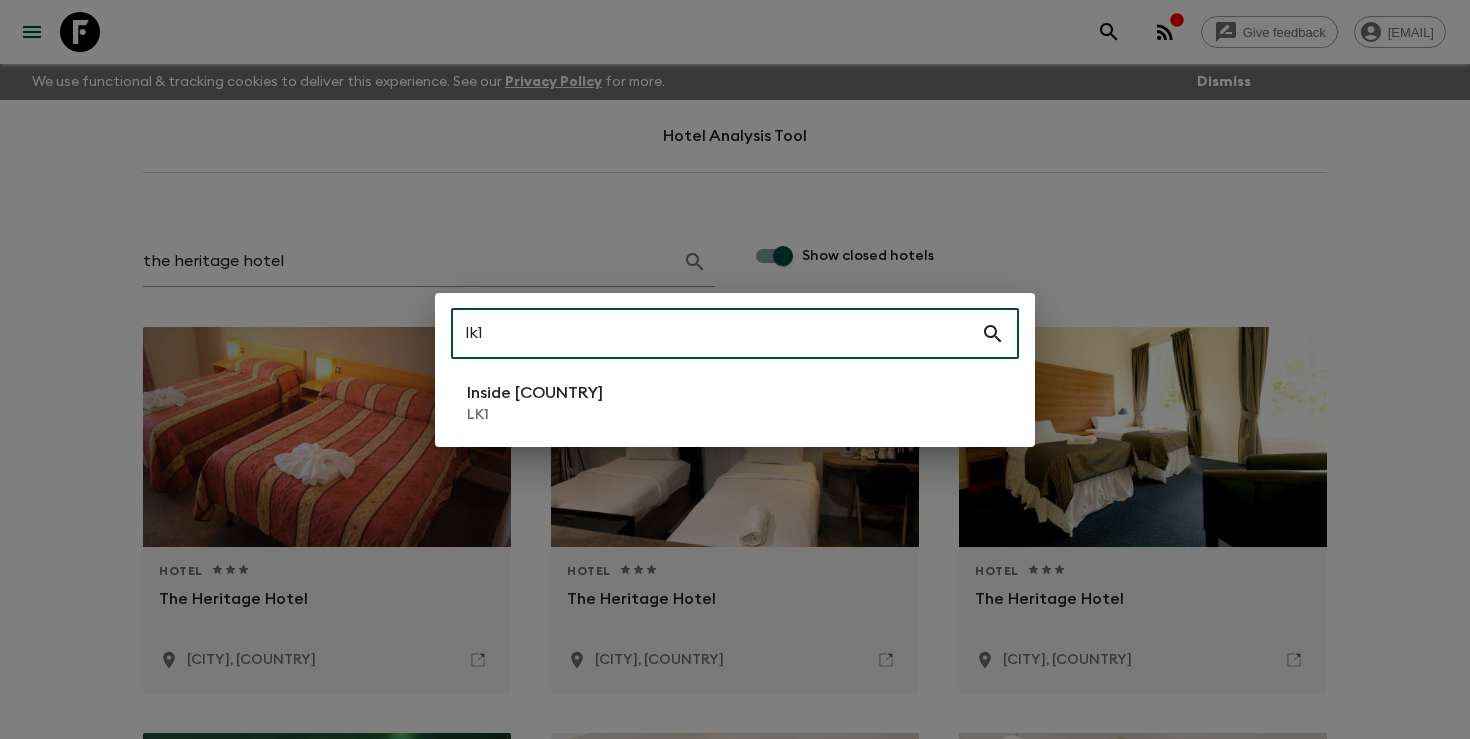type on "lk1" 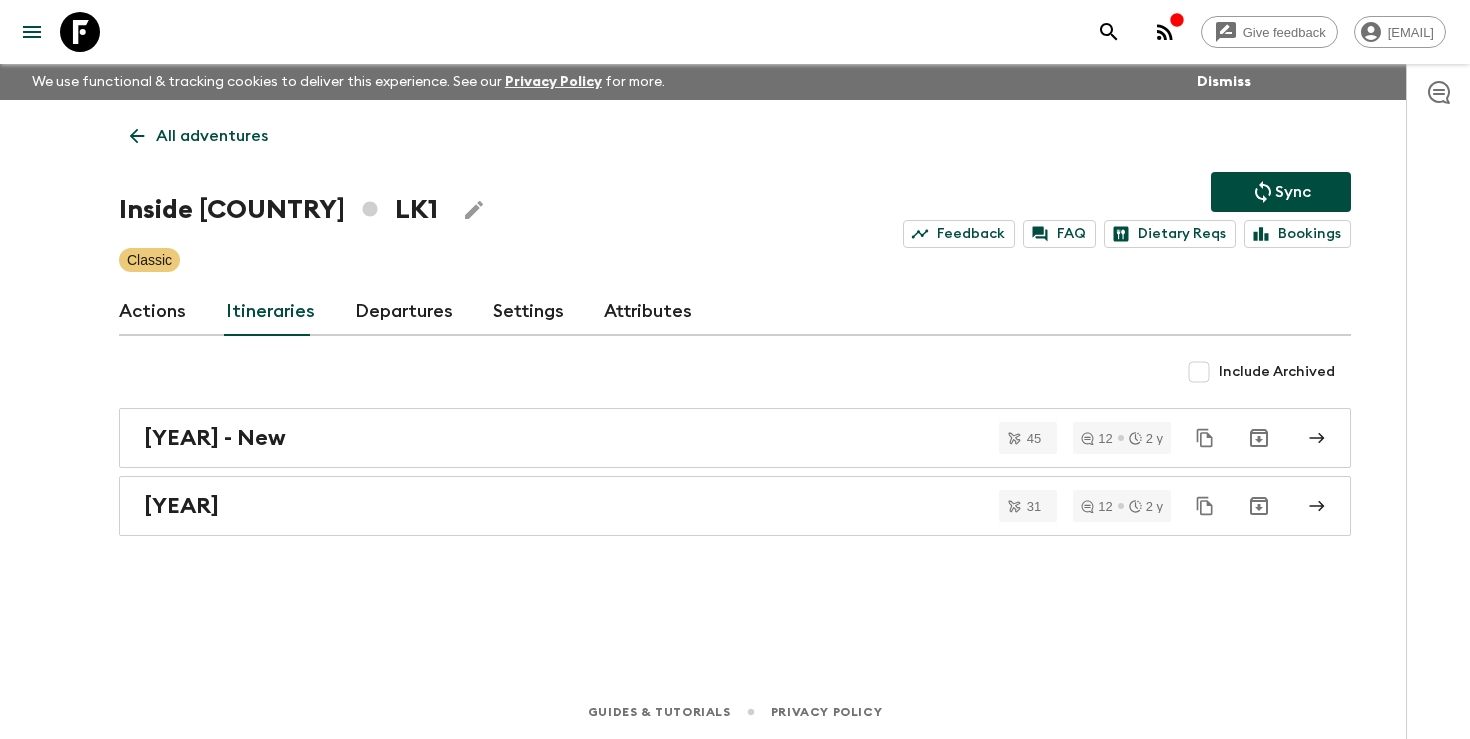 click on "Departures" at bounding box center [404, 312] 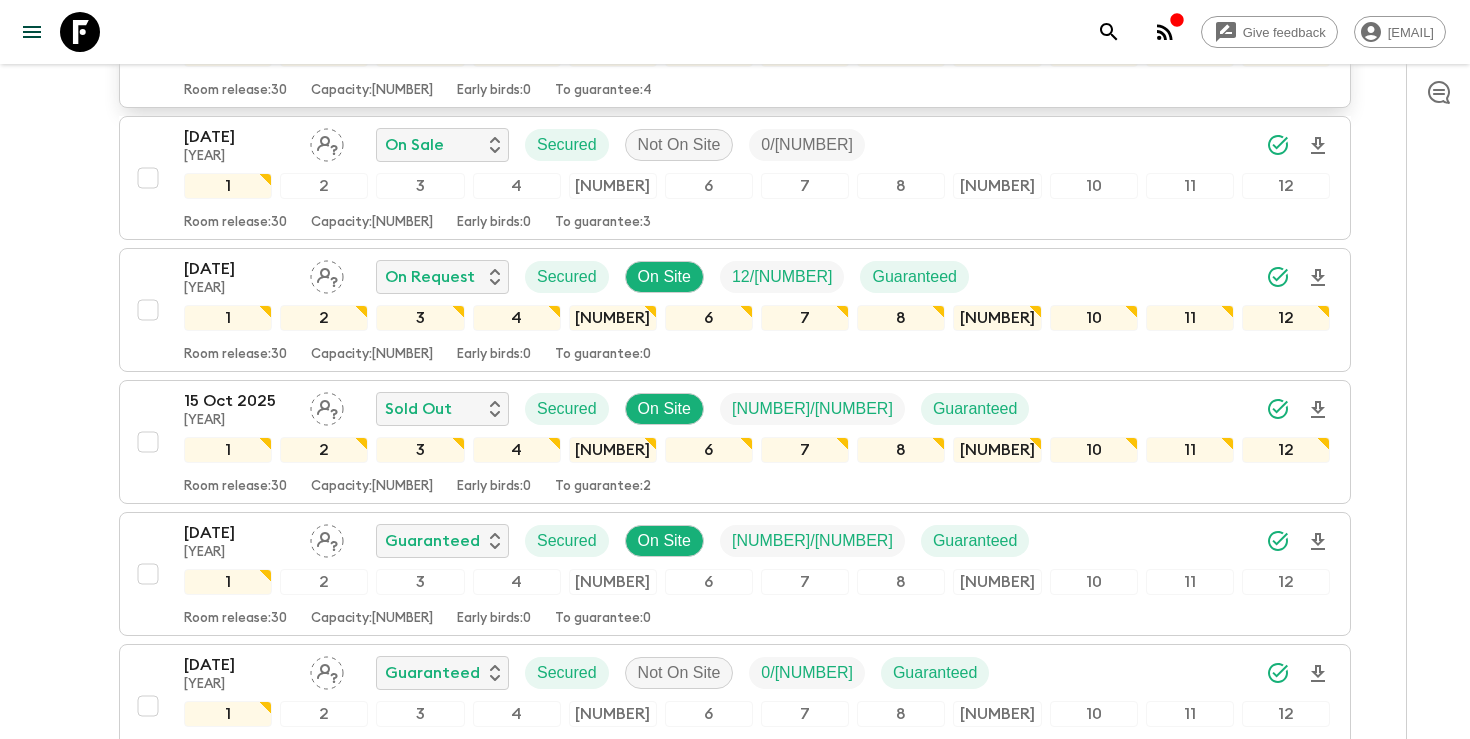 scroll, scrollTop: 2263, scrollLeft: 0, axis: vertical 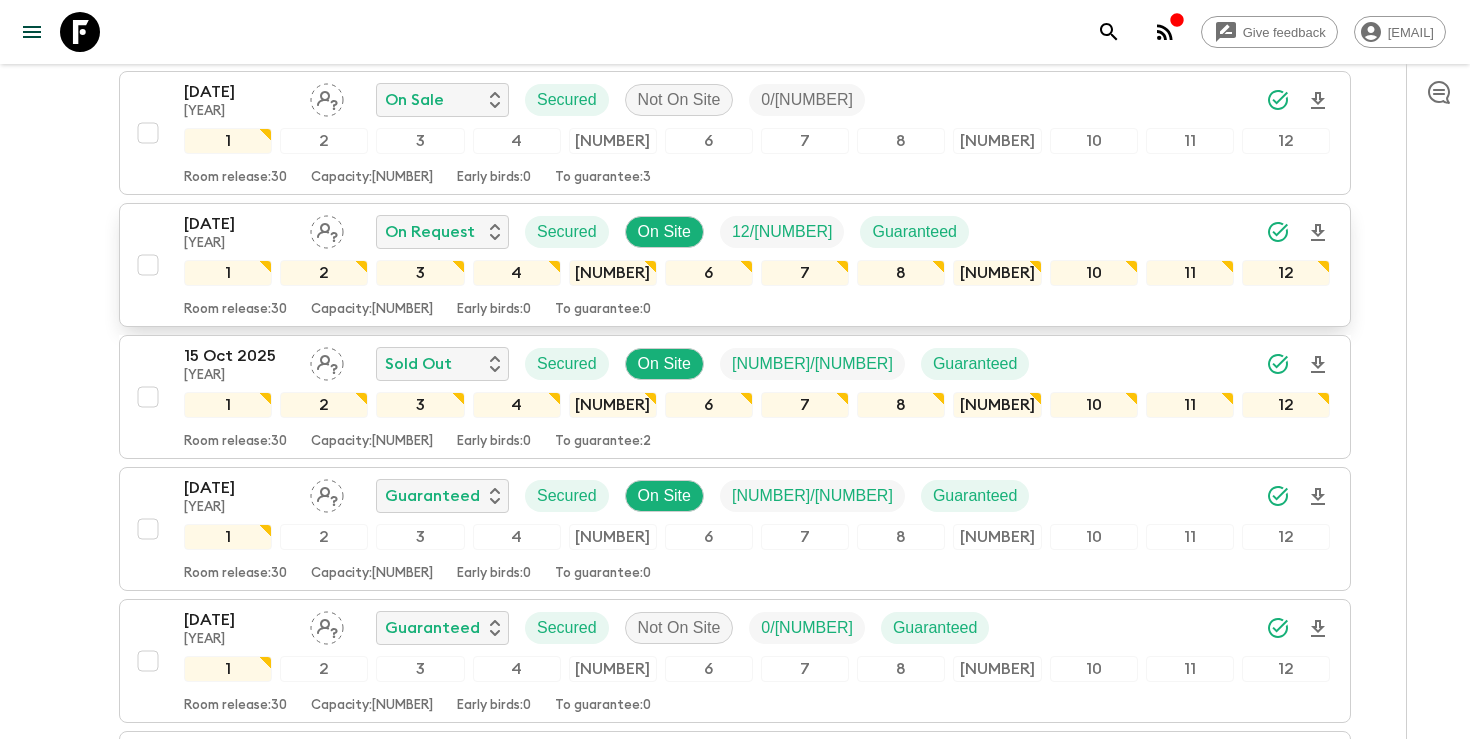 click on "[DATE] [DATE] On Request Secured On Site 12 / 14 Guaranteed" at bounding box center [757, 232] 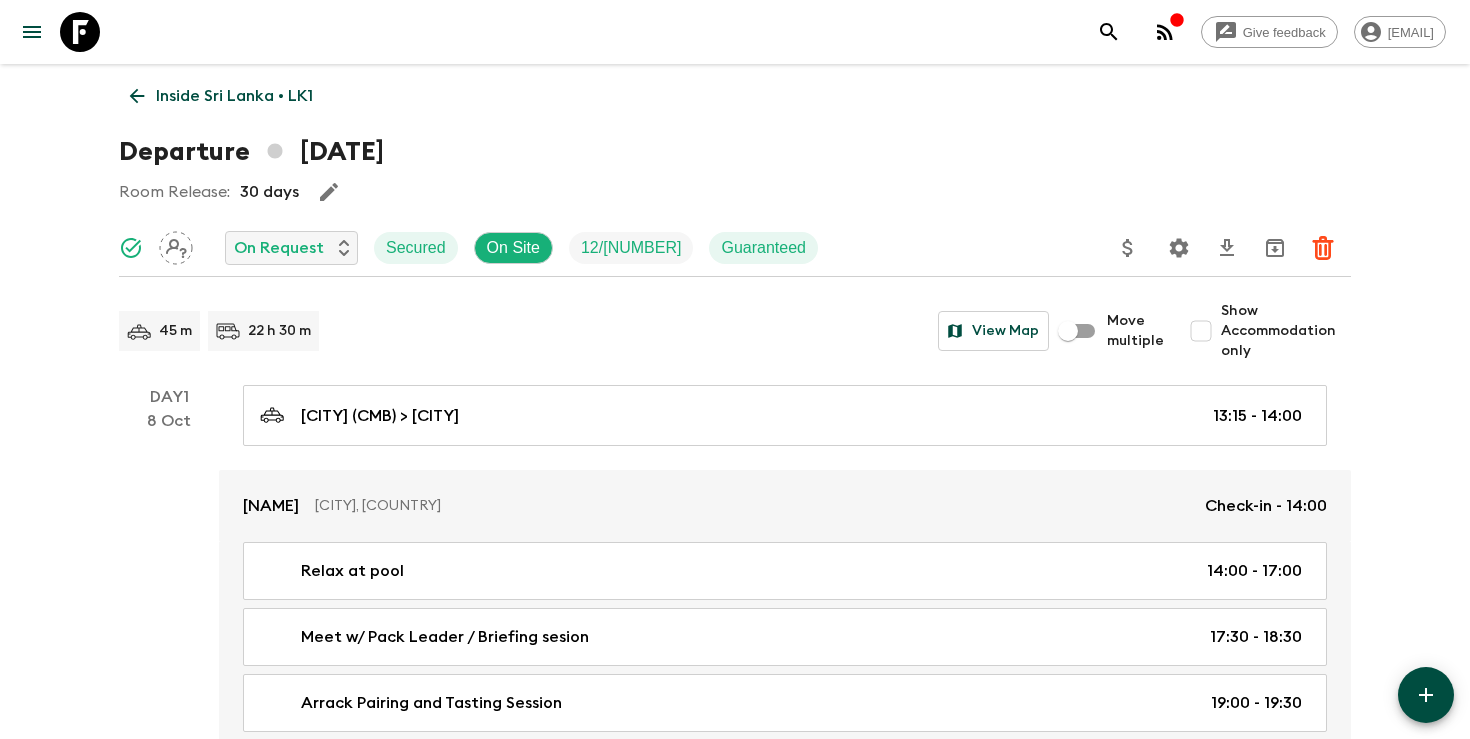 scroll, scrollTop: 44, scrollLeft: 0, axis: vertical 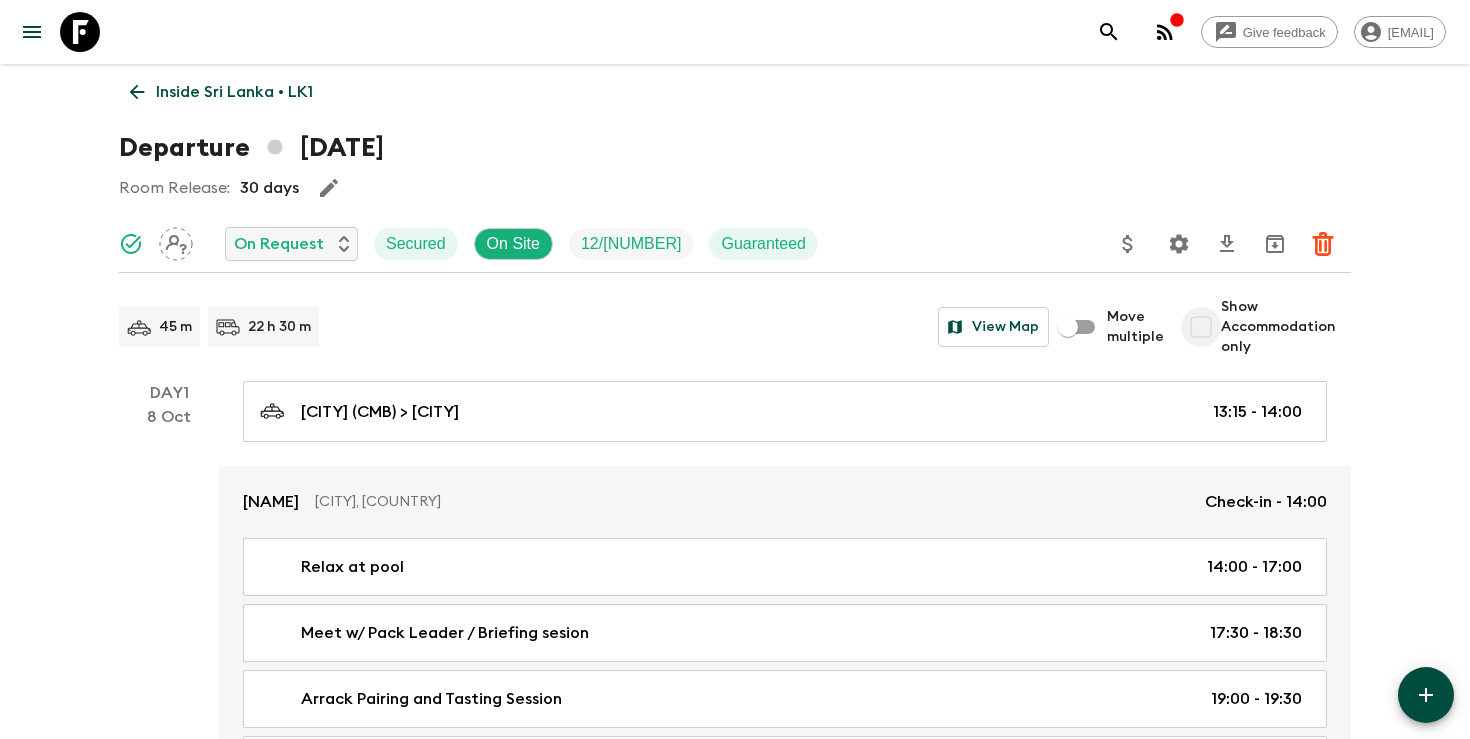 click on "Show Accommodation only" at bounding box center [1201, 327] 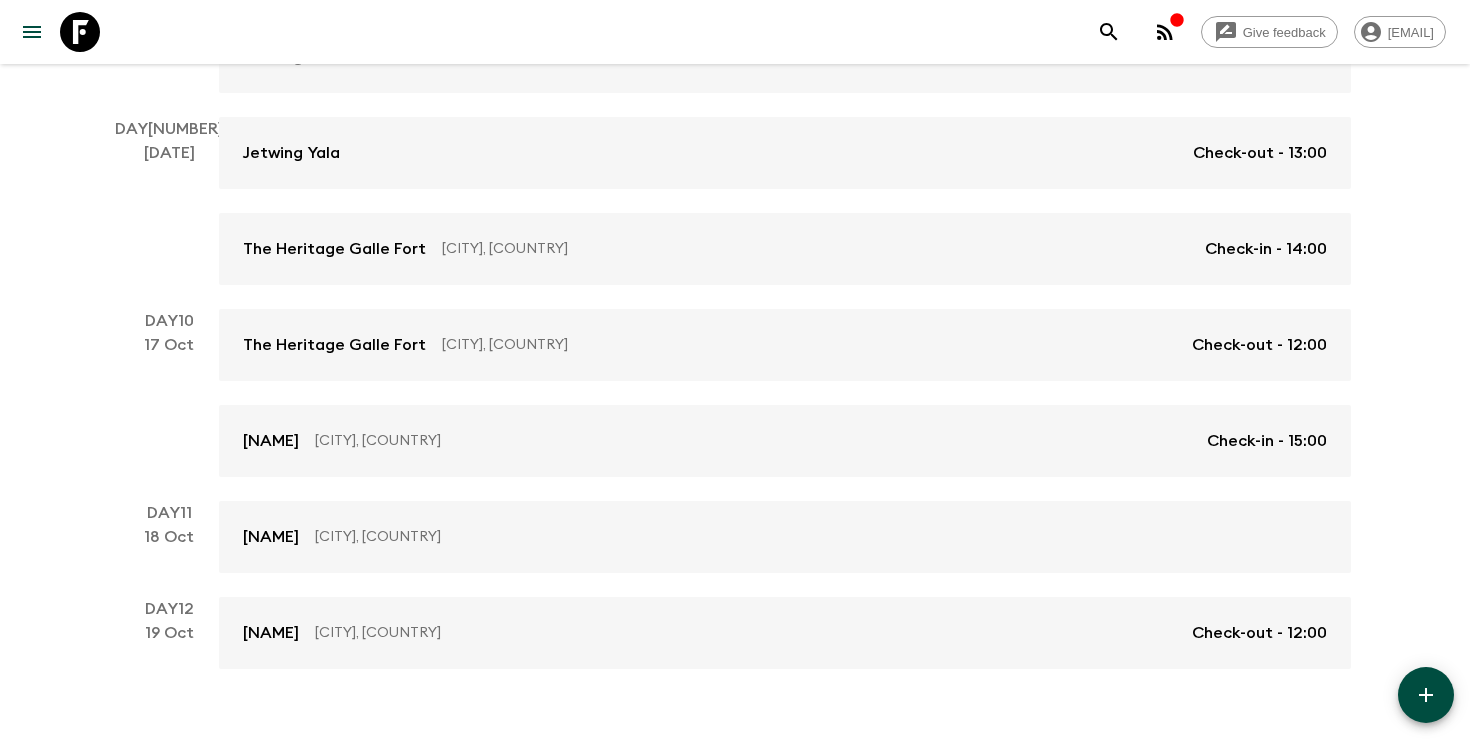 scroll, scrollTop: 1459, scrollLeft: 0, axis: vertical 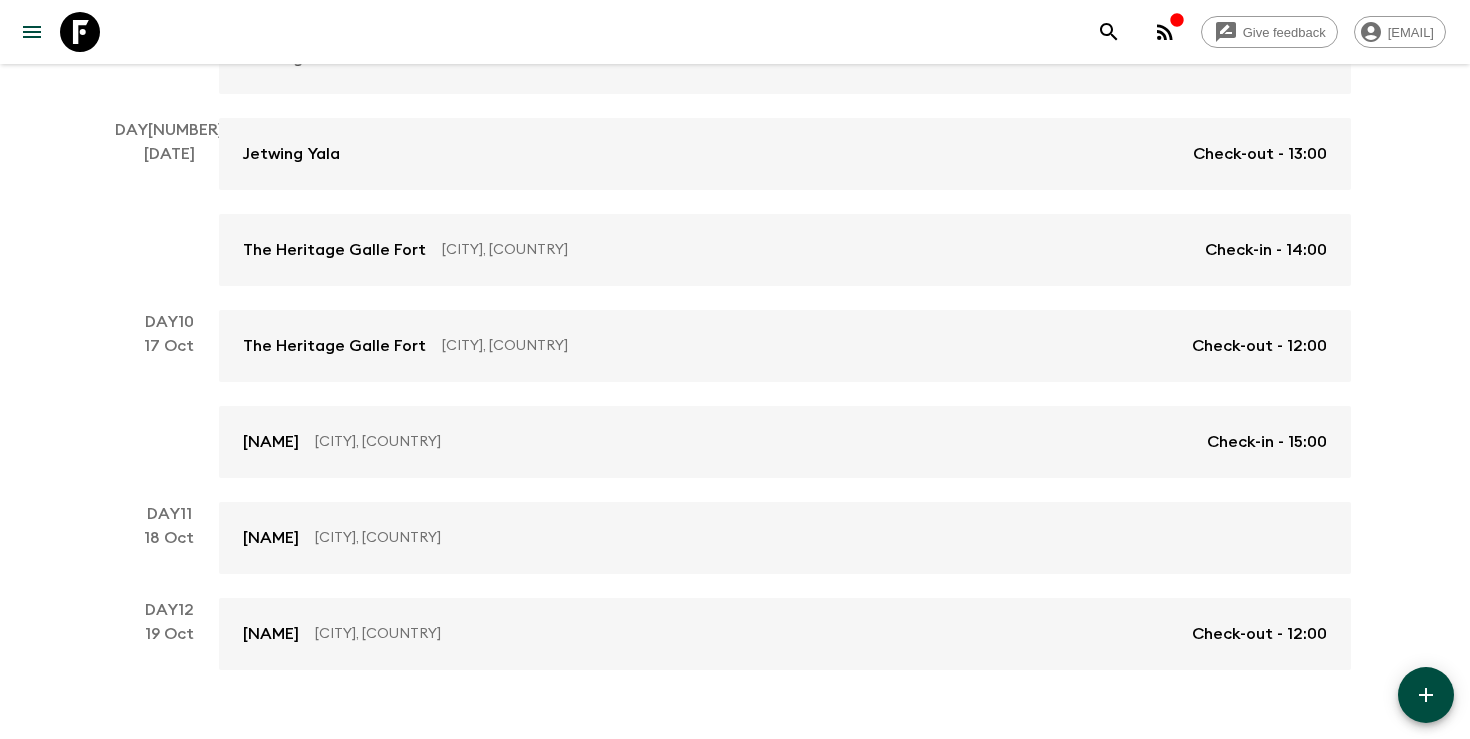 click 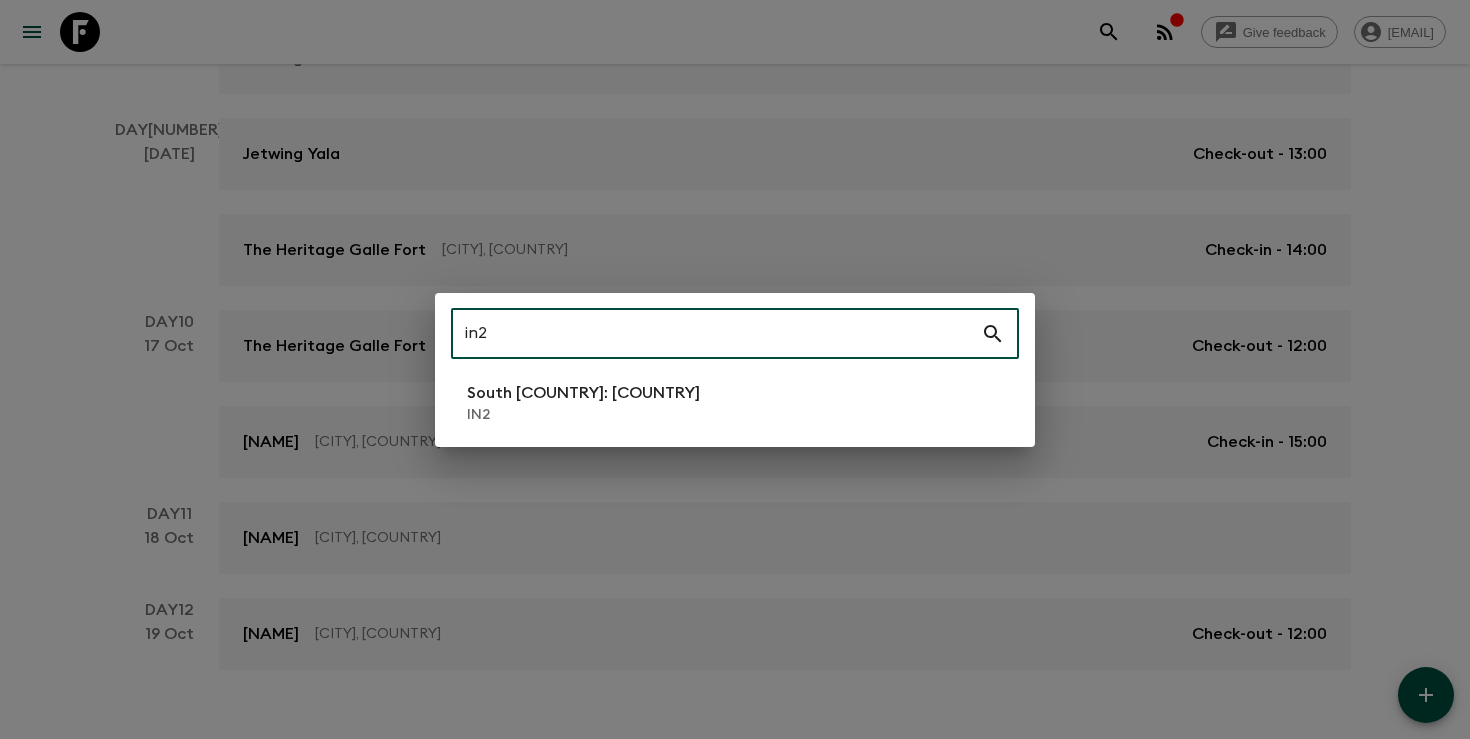type on "in2" 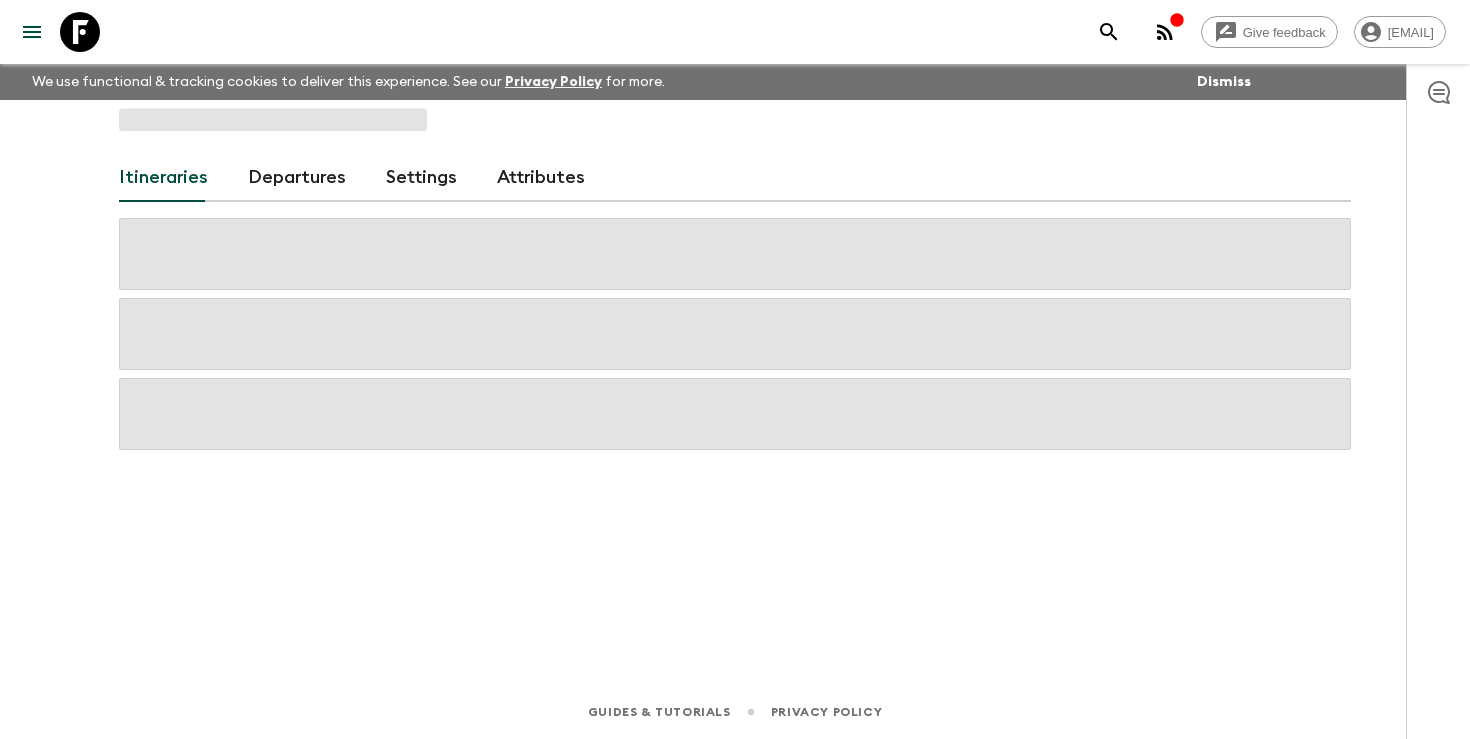 scroll, scrollTop: 0, scrollLeft: 0, axis: both 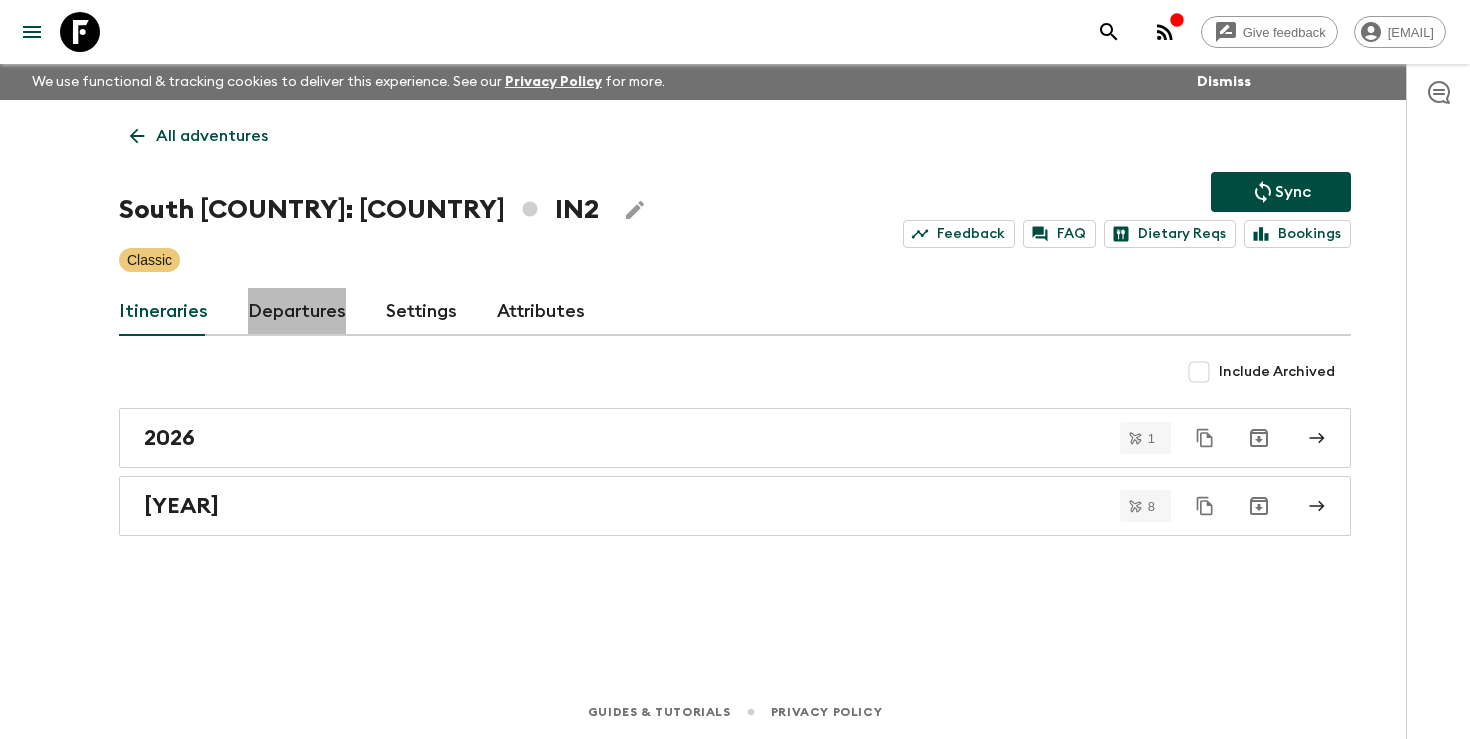 click on "Departures" at bounding box center (297, 312) 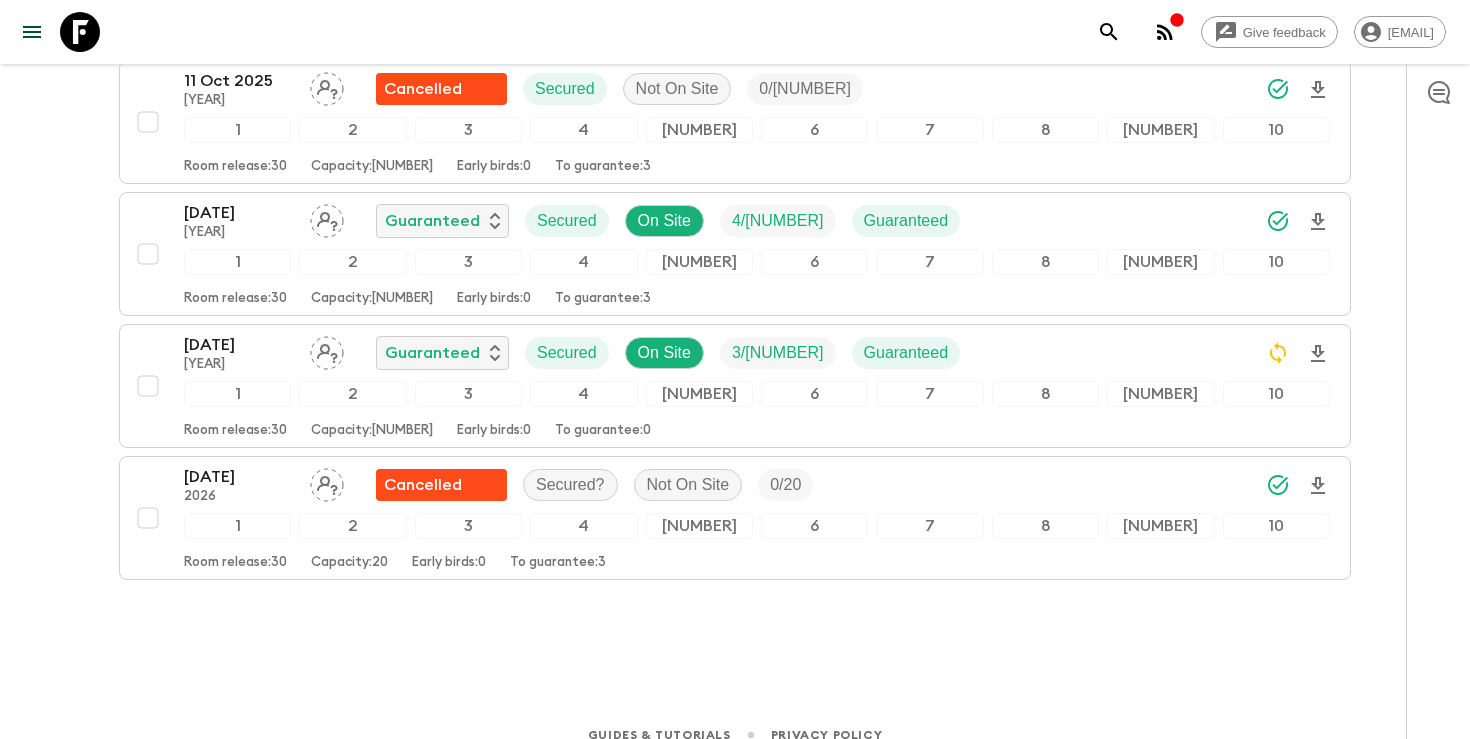 scroll, scrollTop: 3199, scrollLeft: 0, axis: vertical 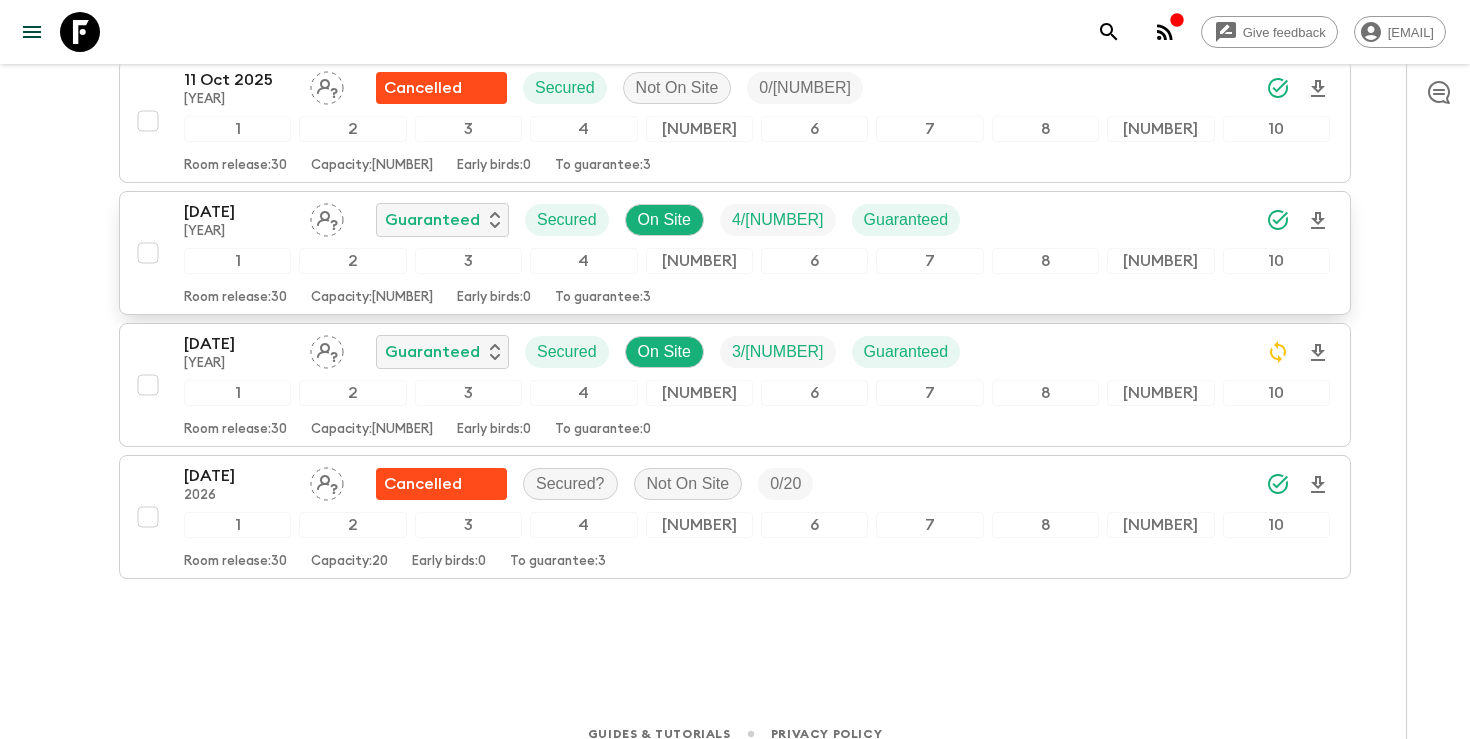 click on "[DATE] [DATE] Guaranteed Secured On Site 4 / 14 Guaranteed" at bounding box center (757, 220) 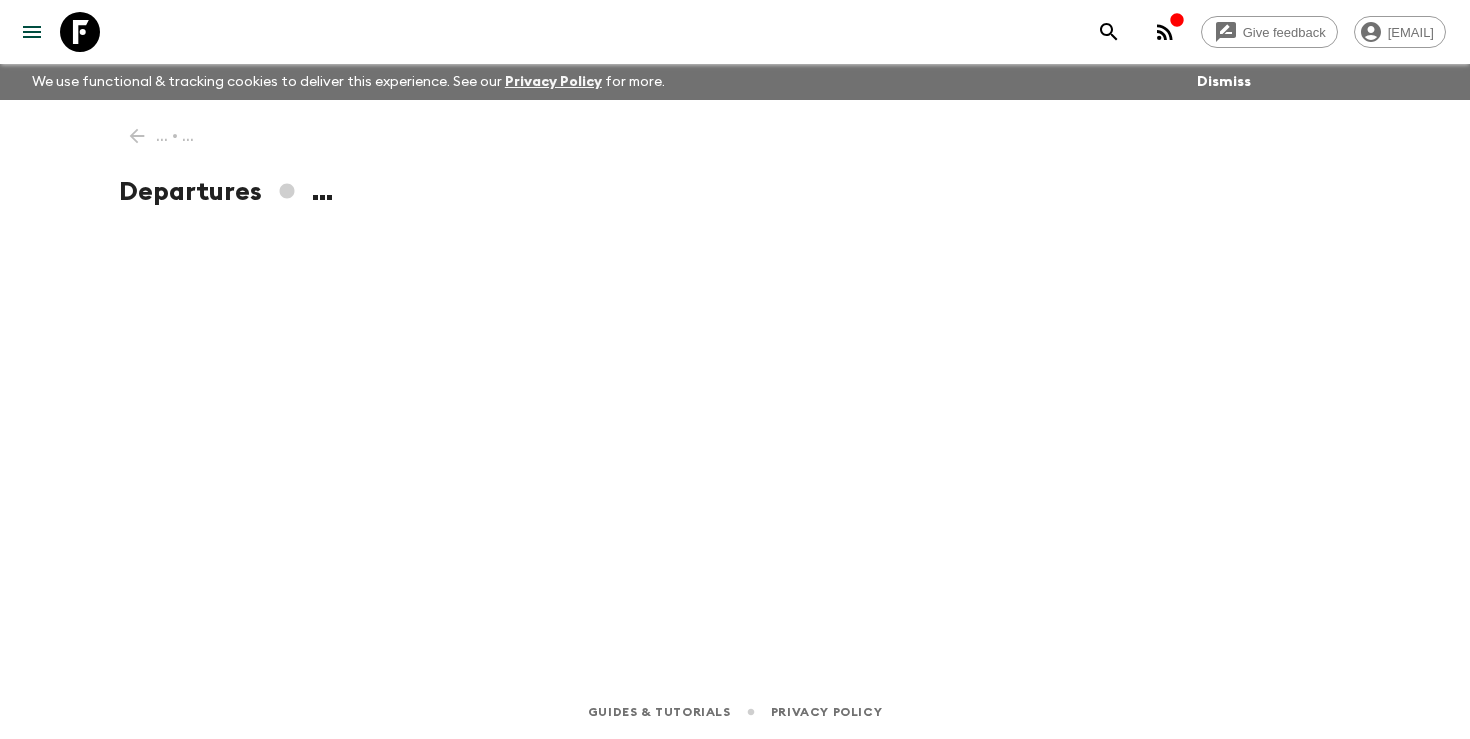scroll, scrollTop: 0, scrollLeft: 0, axis: both 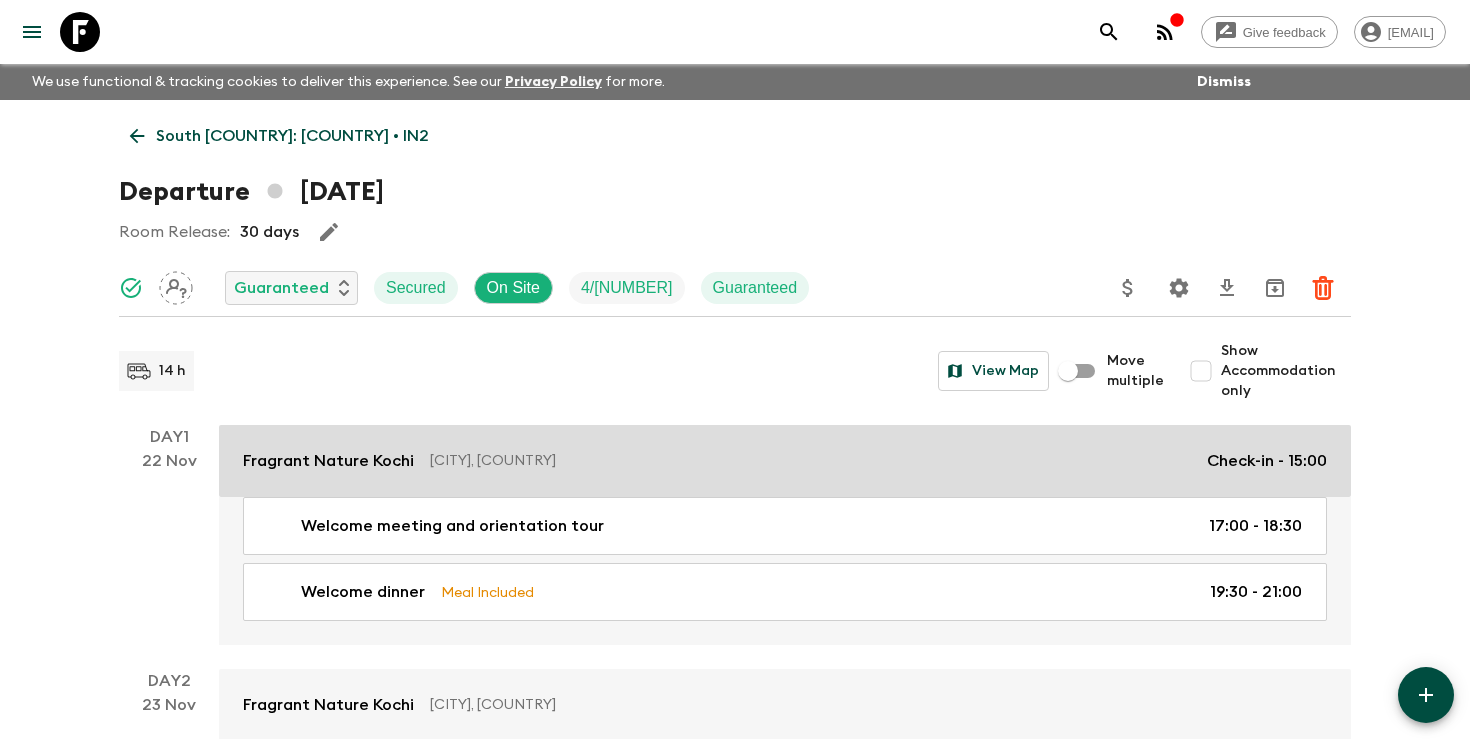 click on "Fragrant Nature Kochi Kochi, [COUNTRY] Check-in - 15:00" at bounding box center (785, 461) 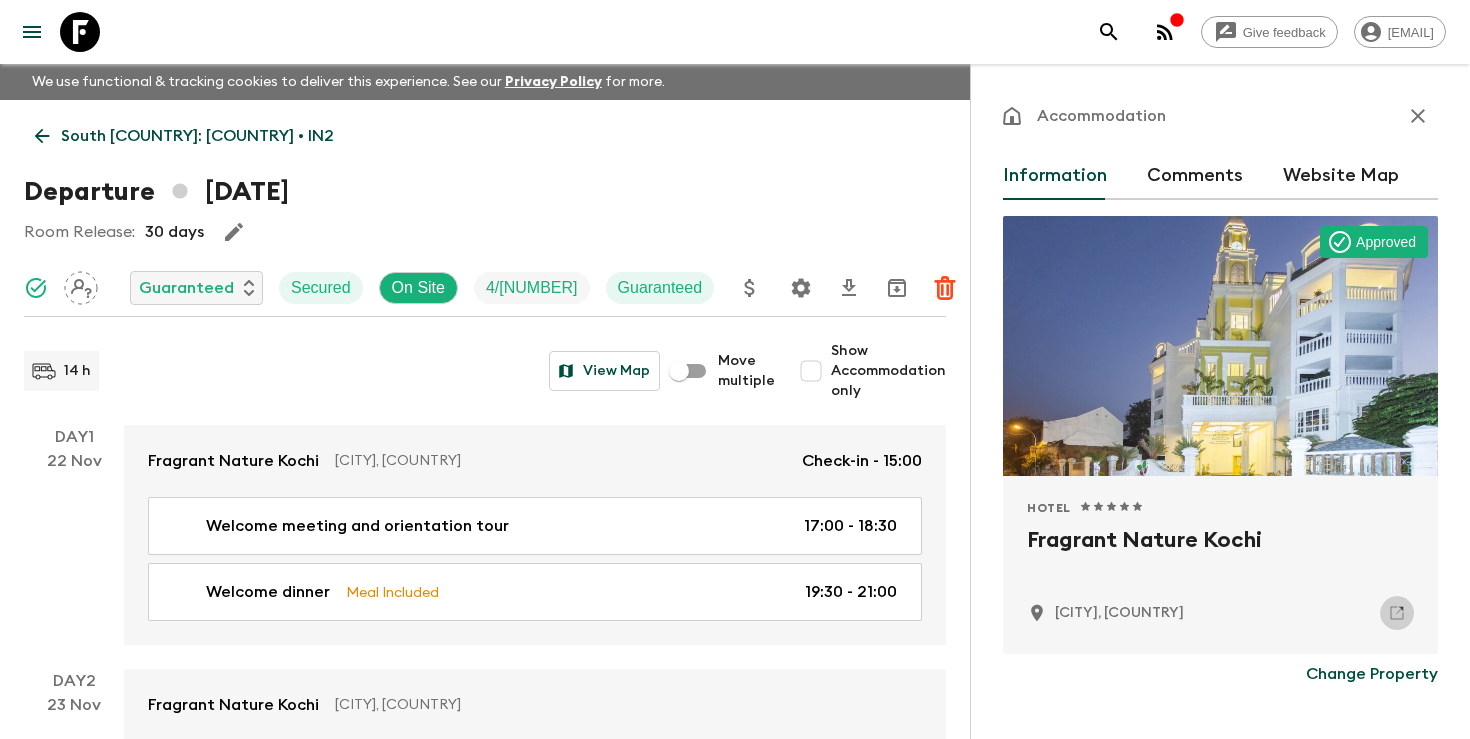 click 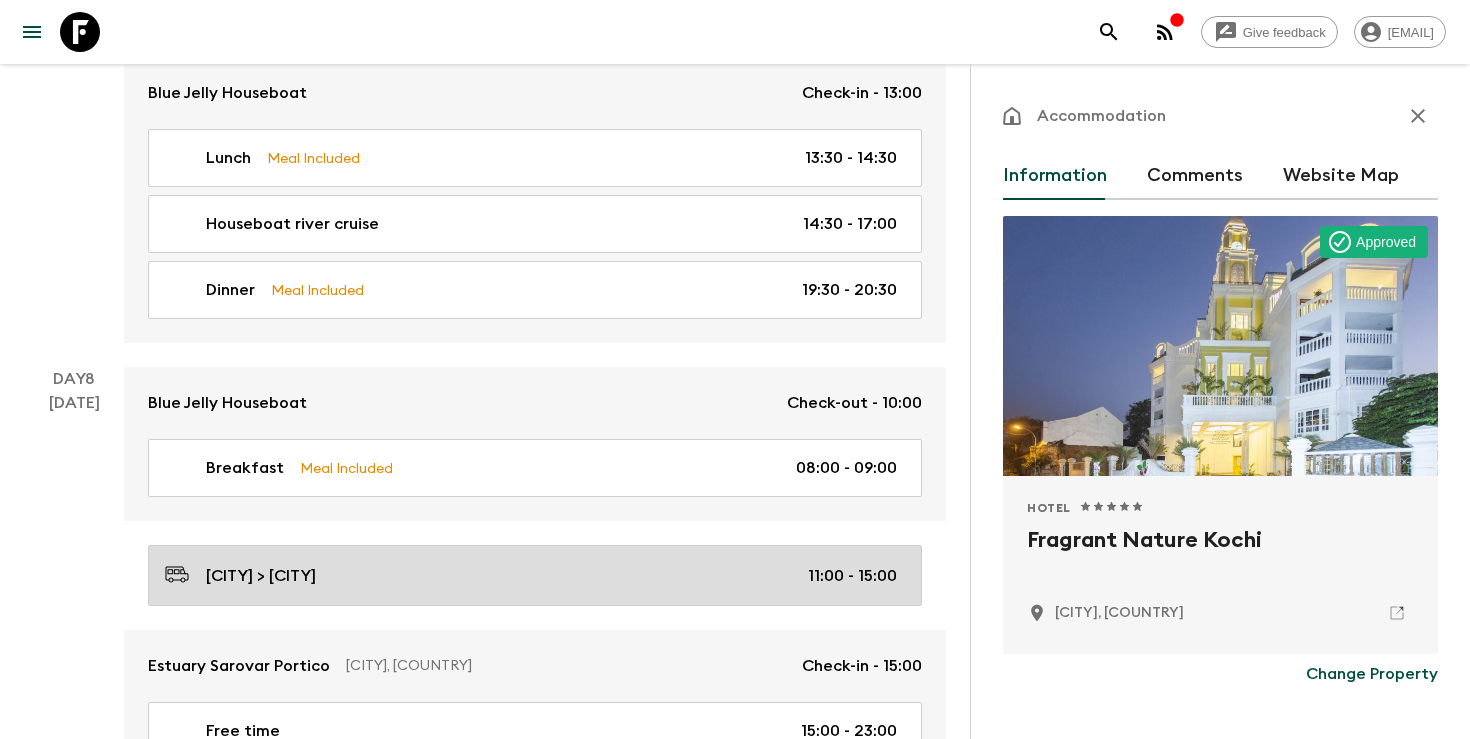 scroll, scrollTop: 3952, scrollLeft: 0, axis: vertical 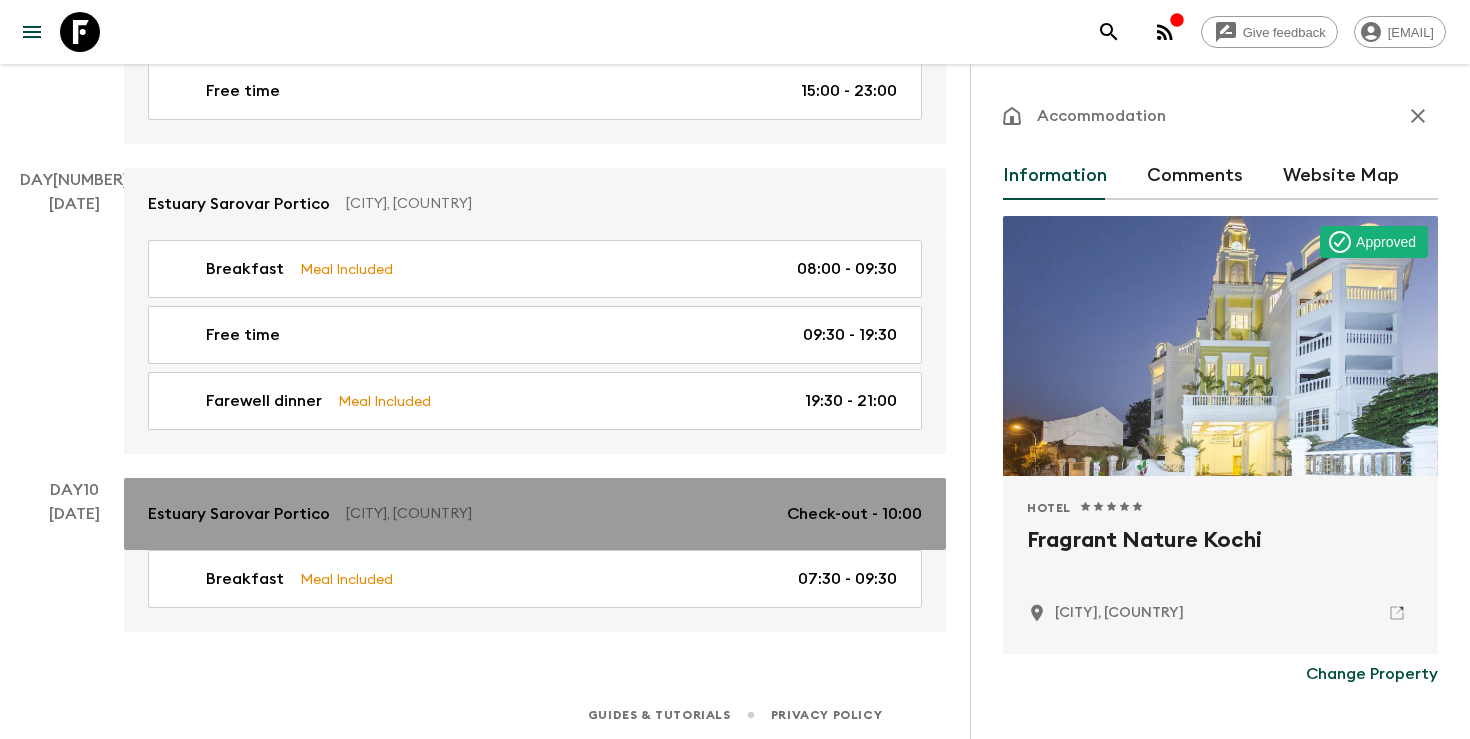 click on "[CITY], [COUNTRY]" at bounding box center (558, 514) 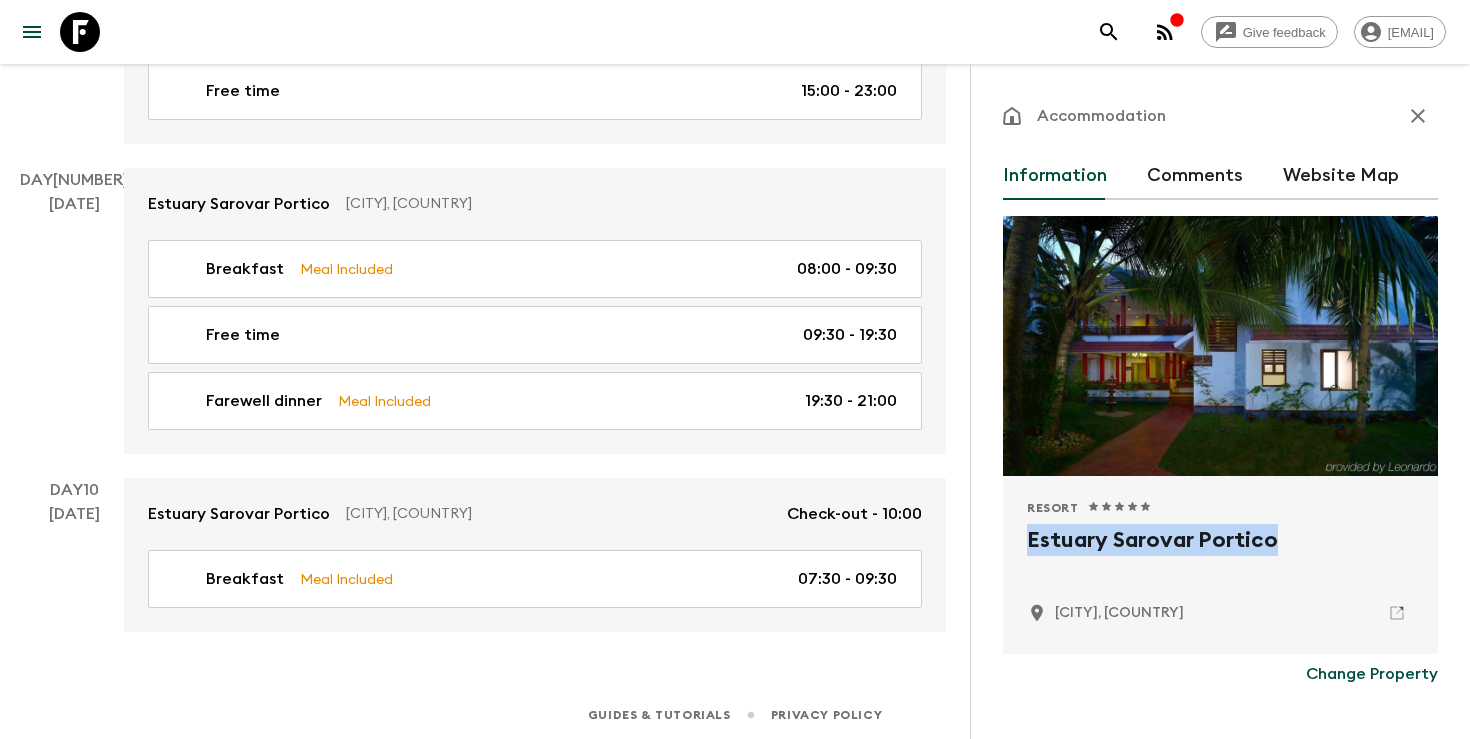 drag, startPoint x: 1017, startPoint y: 528, endPoint x: 1276, endPoint y: 538, distance: 259.193 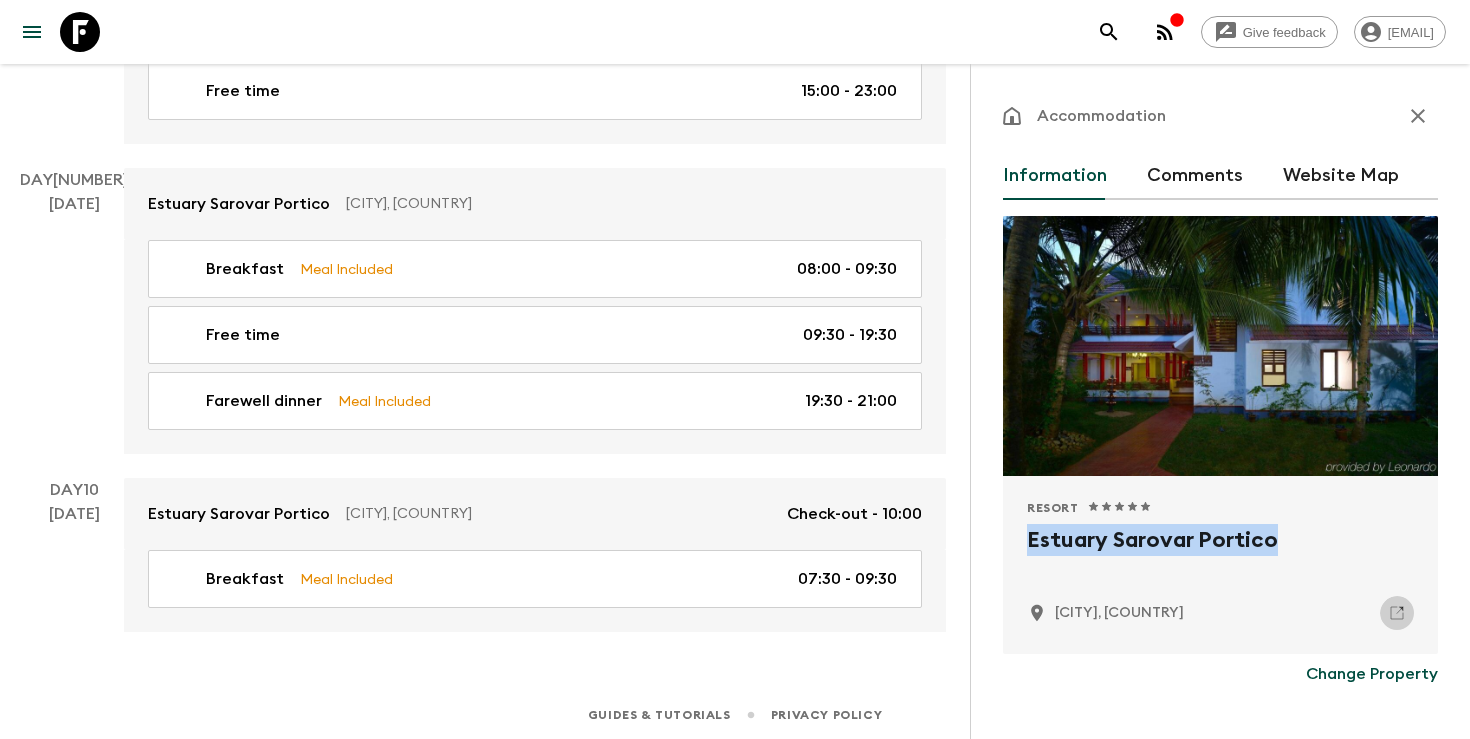click 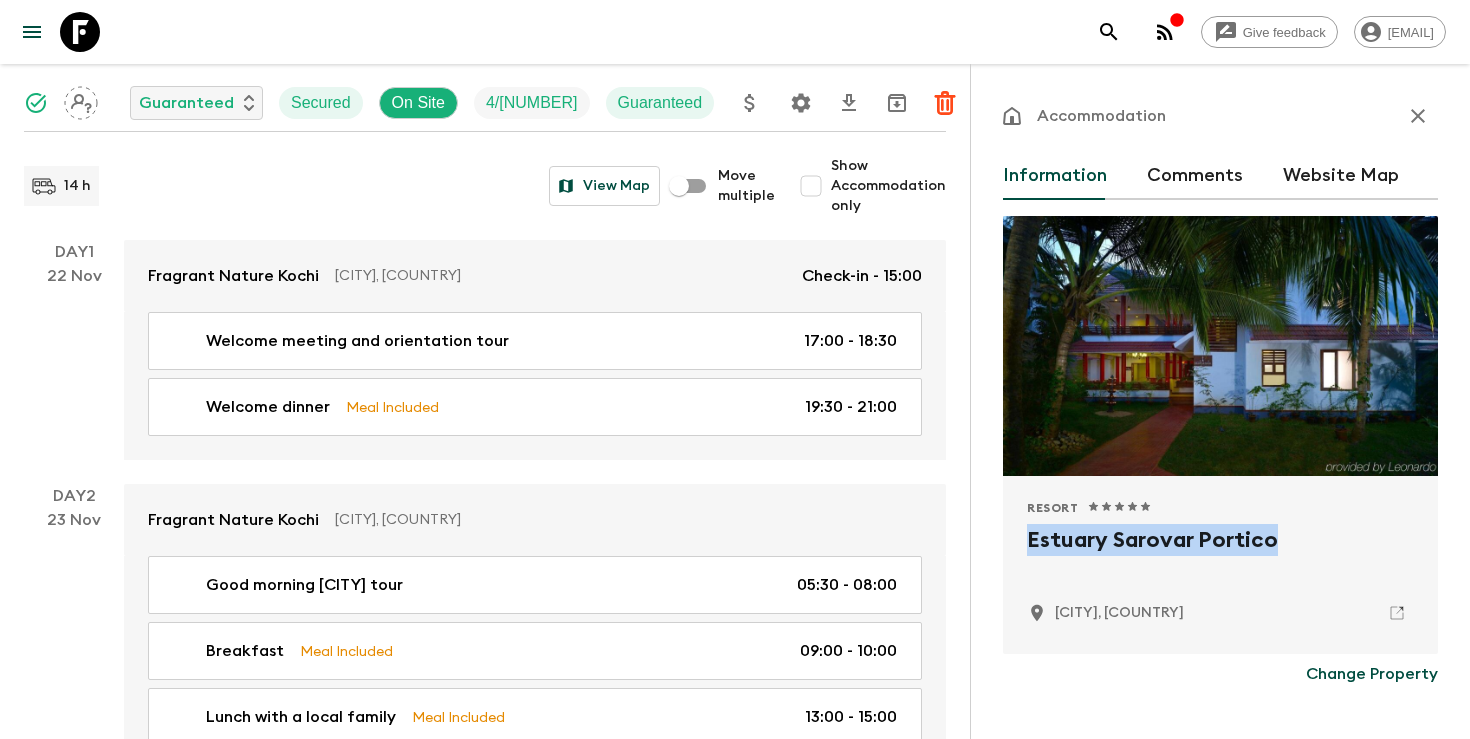 scroll, scrollTop: 0, scrollLeft: 0, axis: both 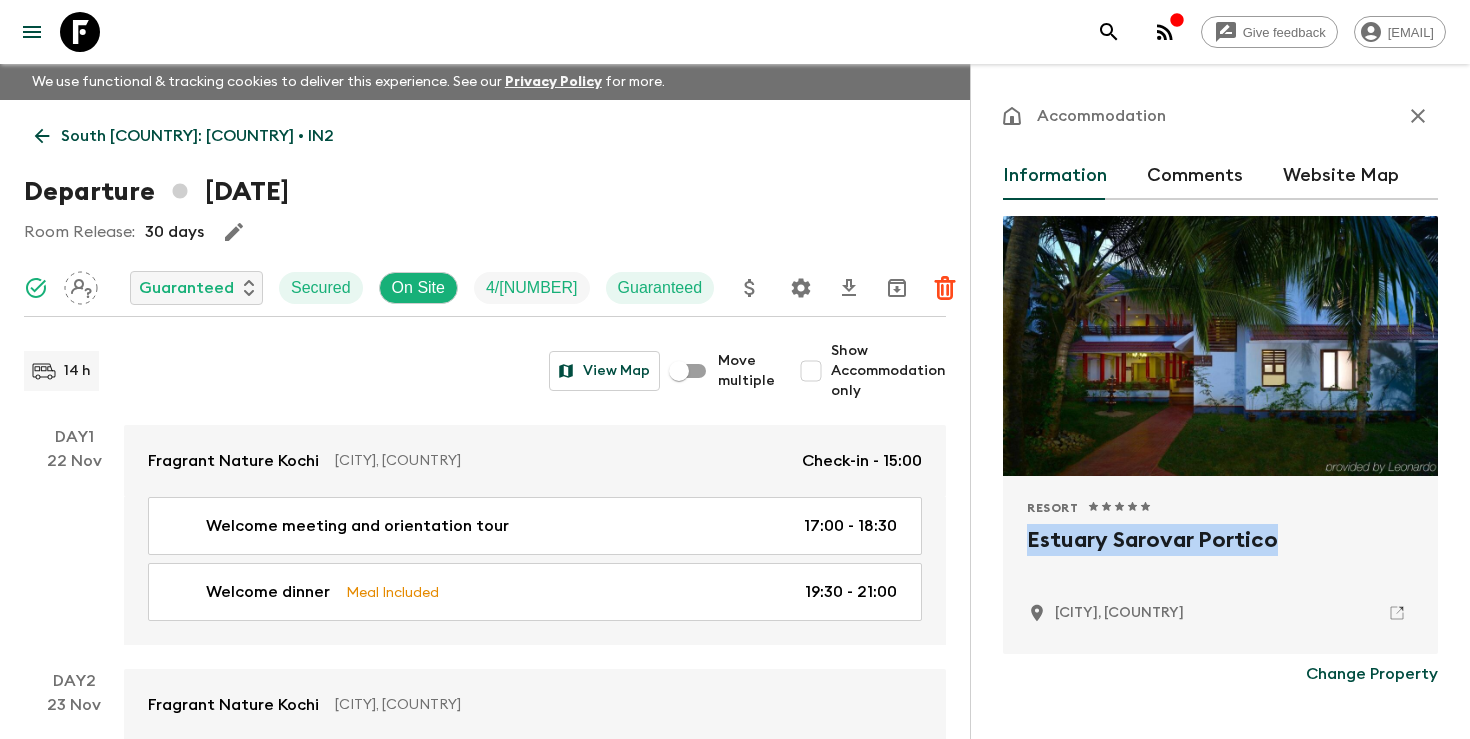 click 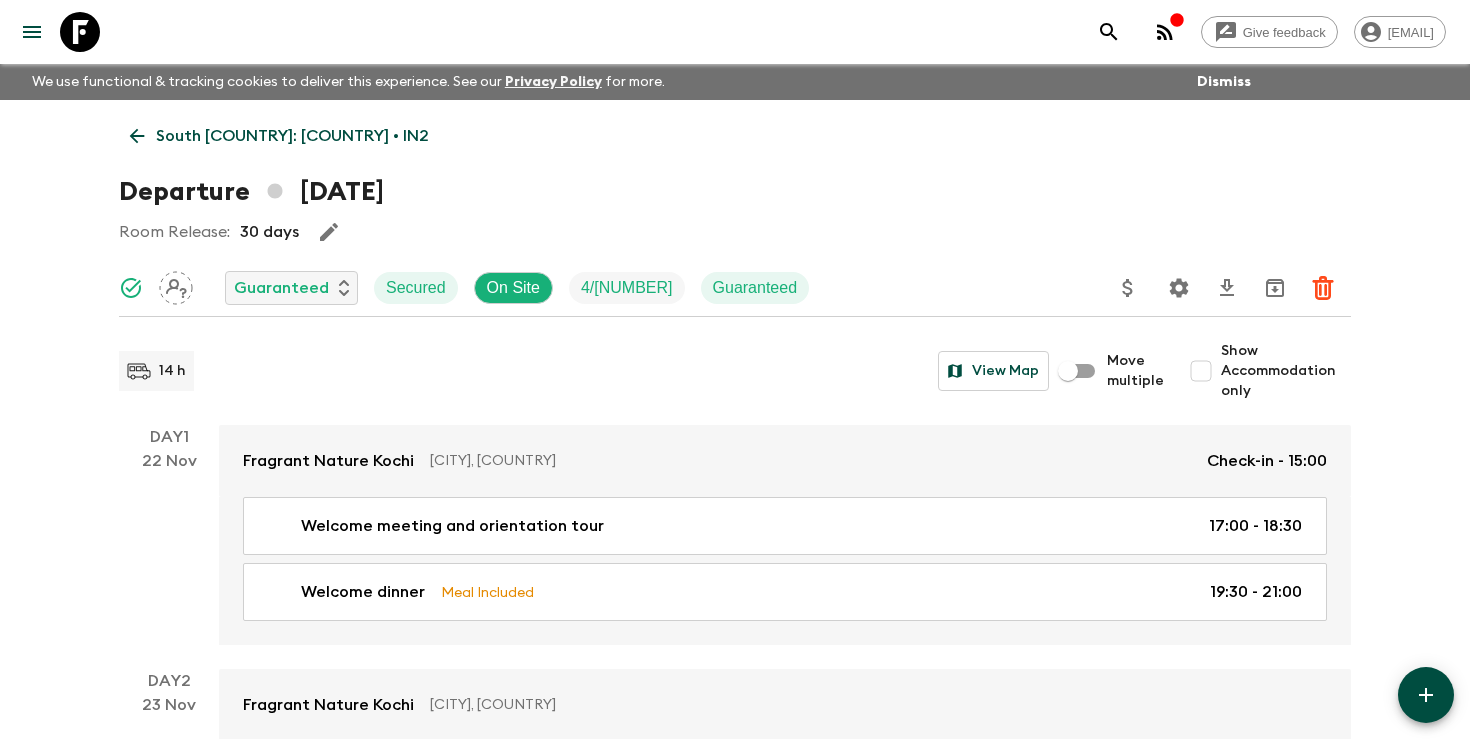 click 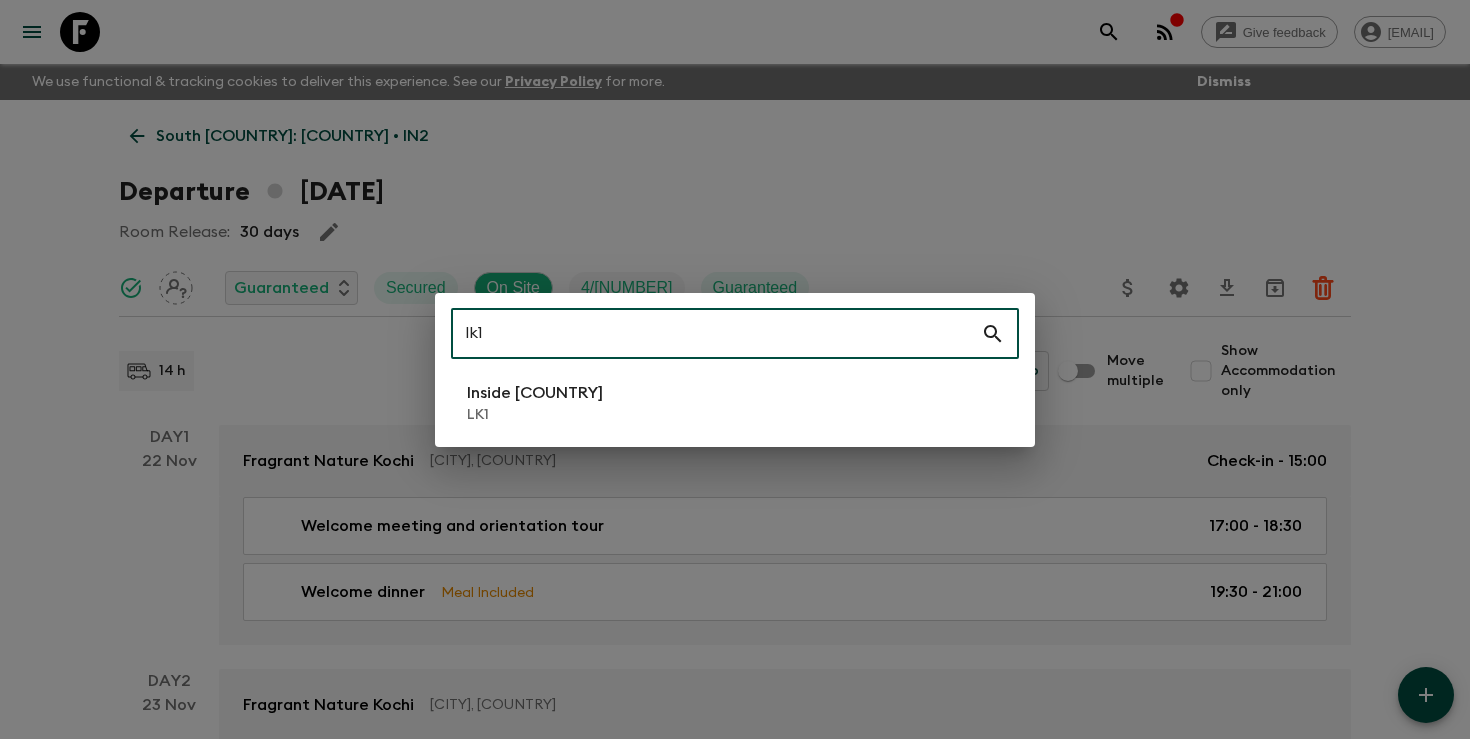 type on "lk1" 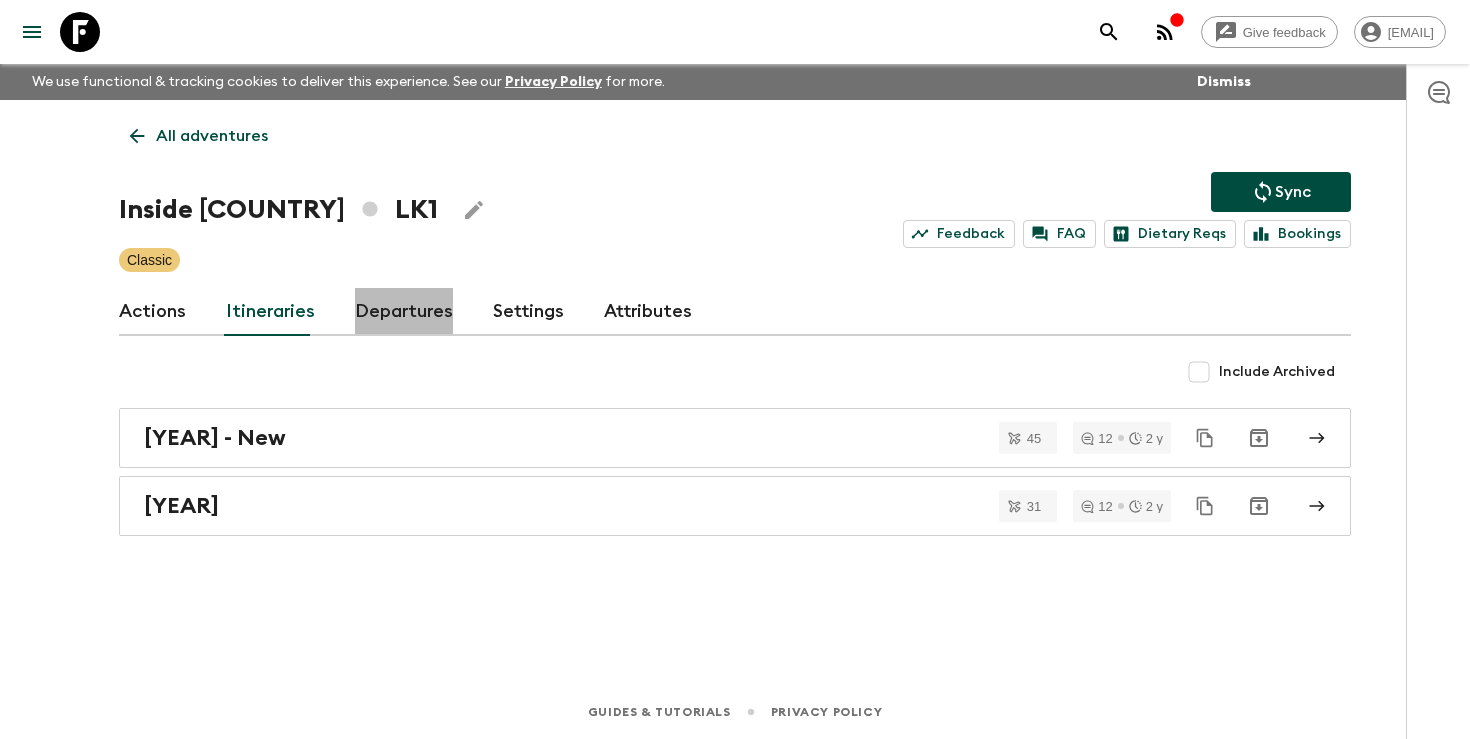 click on "Departures" at bounding box center [404, 312] 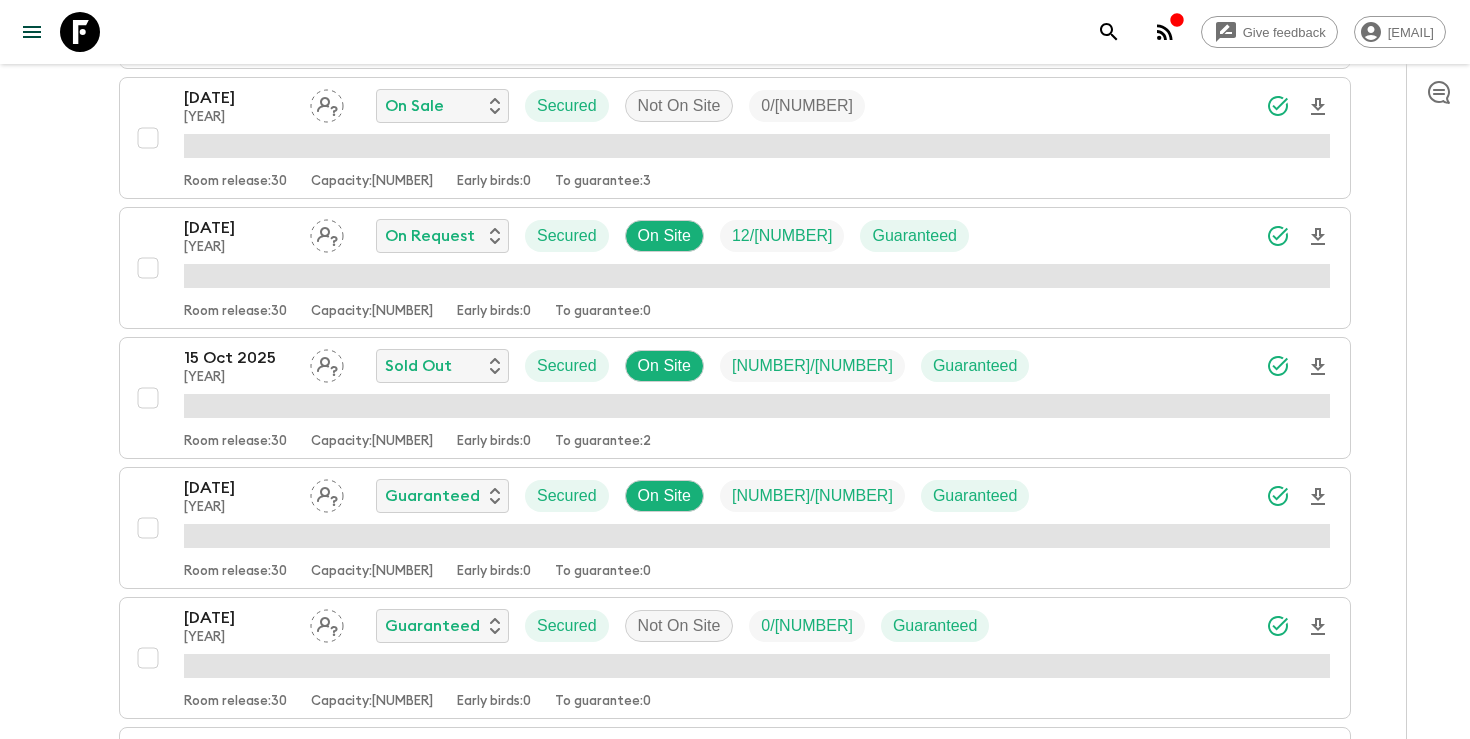 scroll, scrollTop: 2275, scrollLeft: 0, axis: vertical 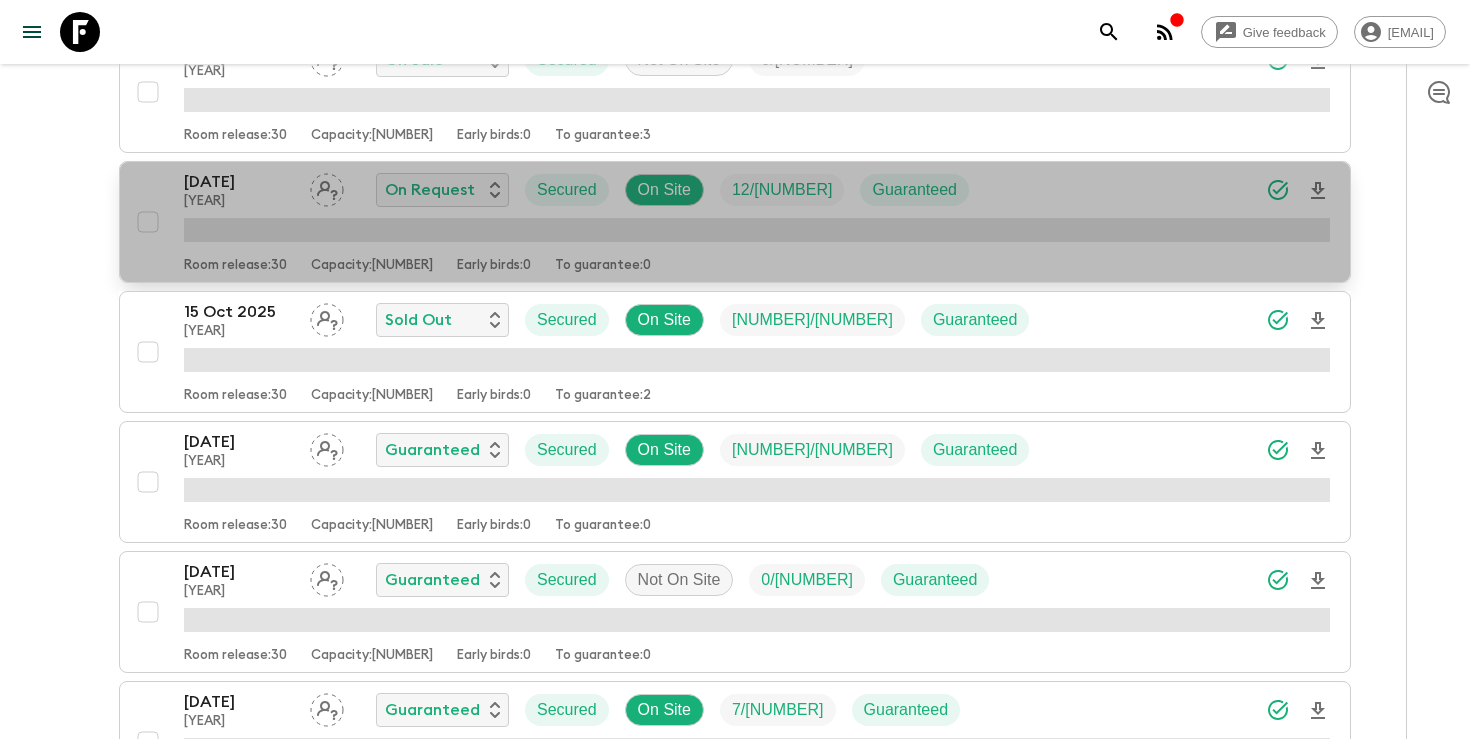 click on "[DATE]" at bounding box center [239, 182] 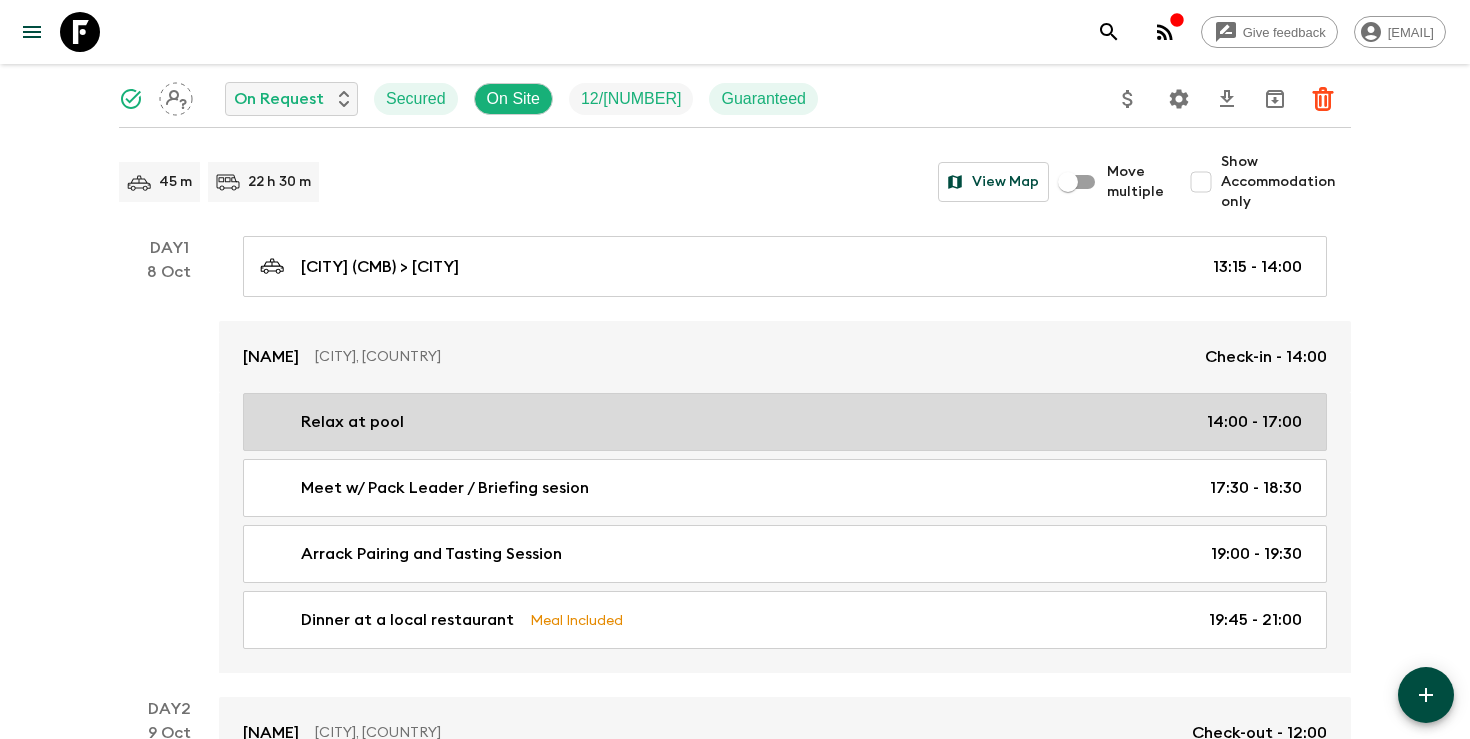 scroll, scrollTop: 204, scrollLeft: 0, axis: vertical 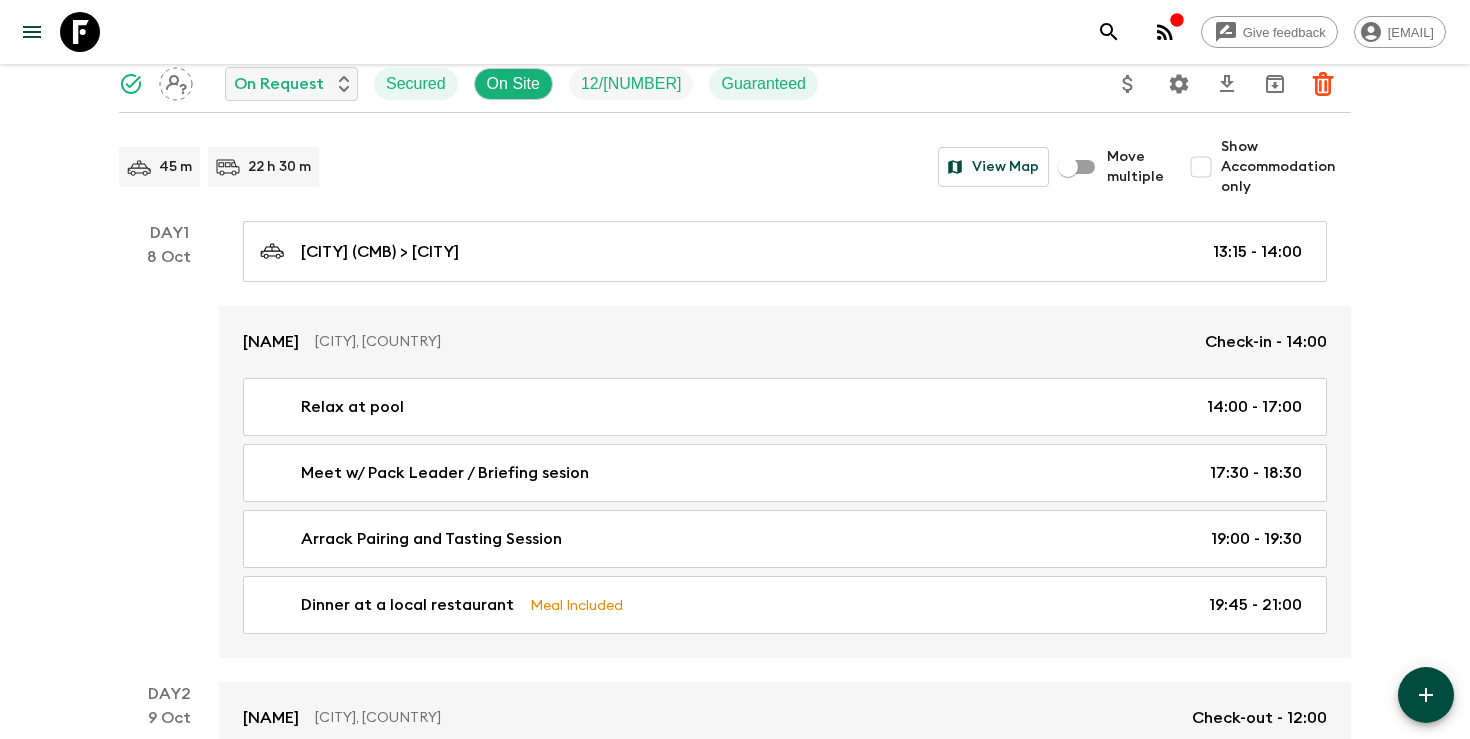 click on "Show Accommodation only" at bounding box center [1201, 167] 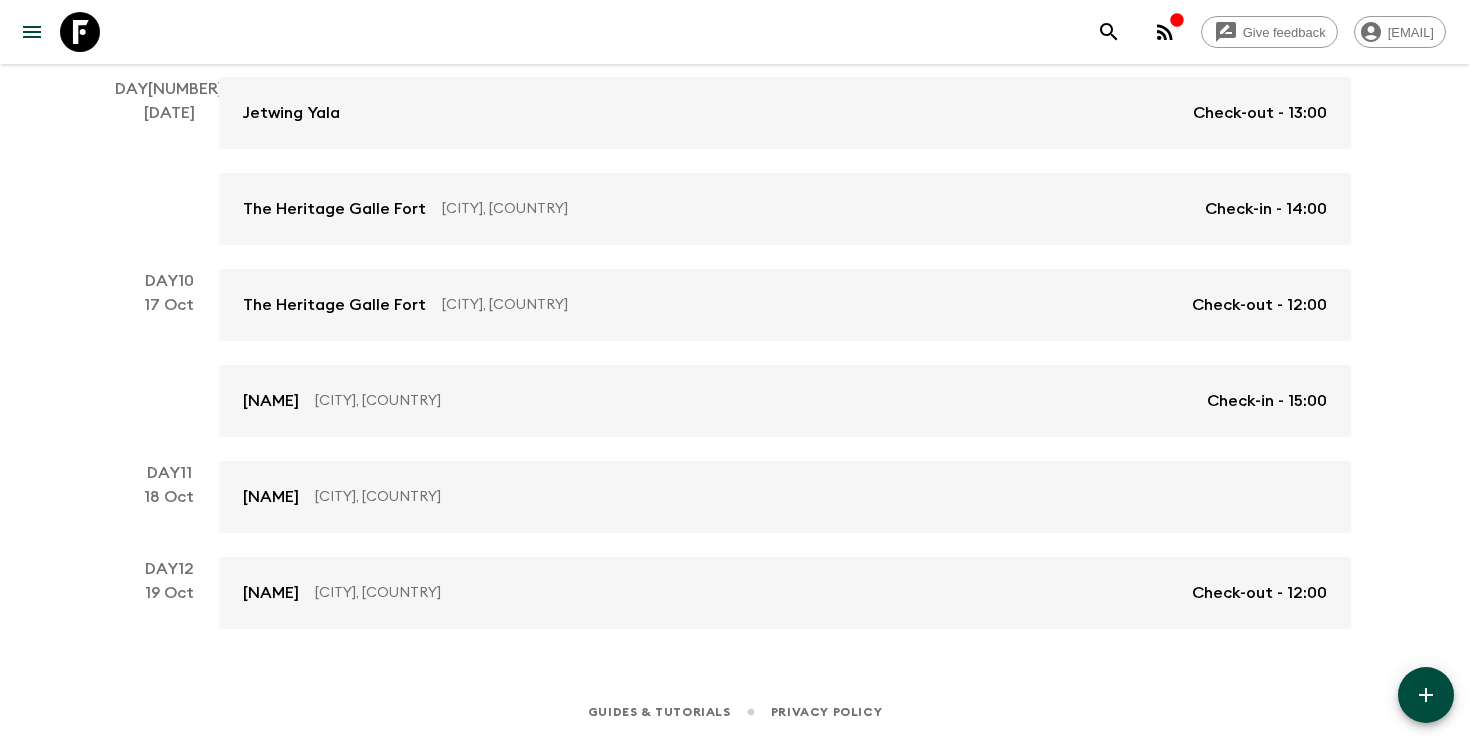 scroll, scrollTop: 1320, scrollLeft: 0, axis: vertical 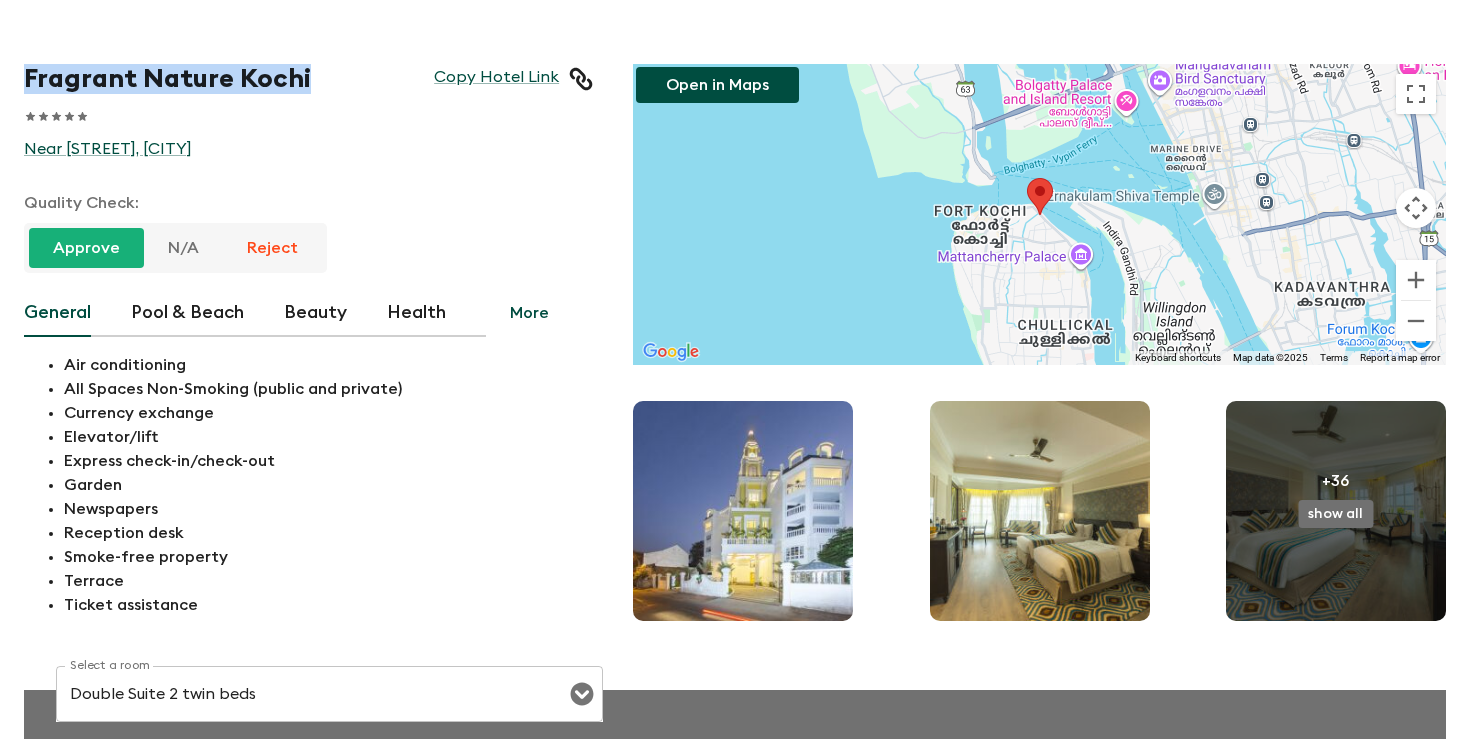 drag, startPoint x: 323, startPoint y: 79, endPoint x: 23, endPoint y: 78, distance: 300.00168 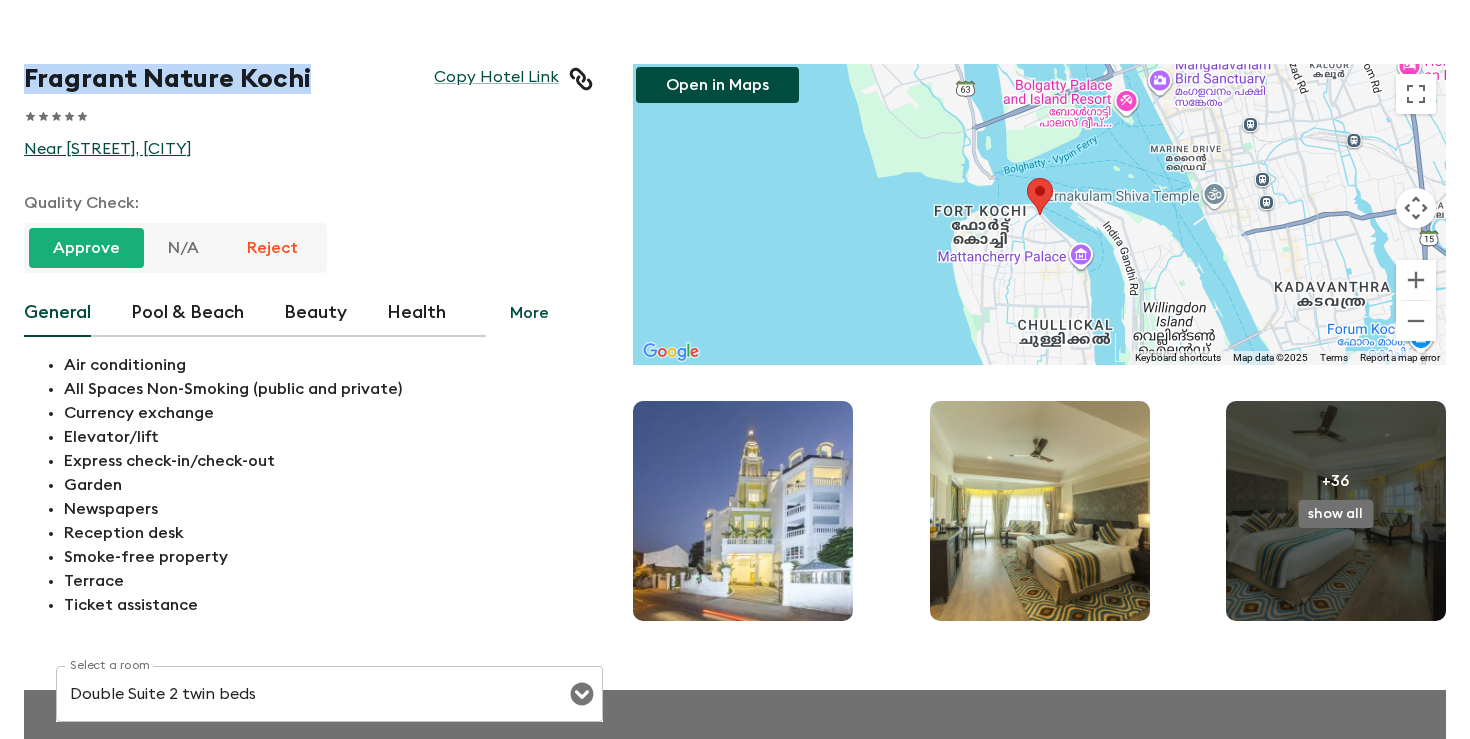 drag, startPoint x: 19, startPoint y: 148, endPoint x: 321, endPoint y: 156, distance: 302.10593 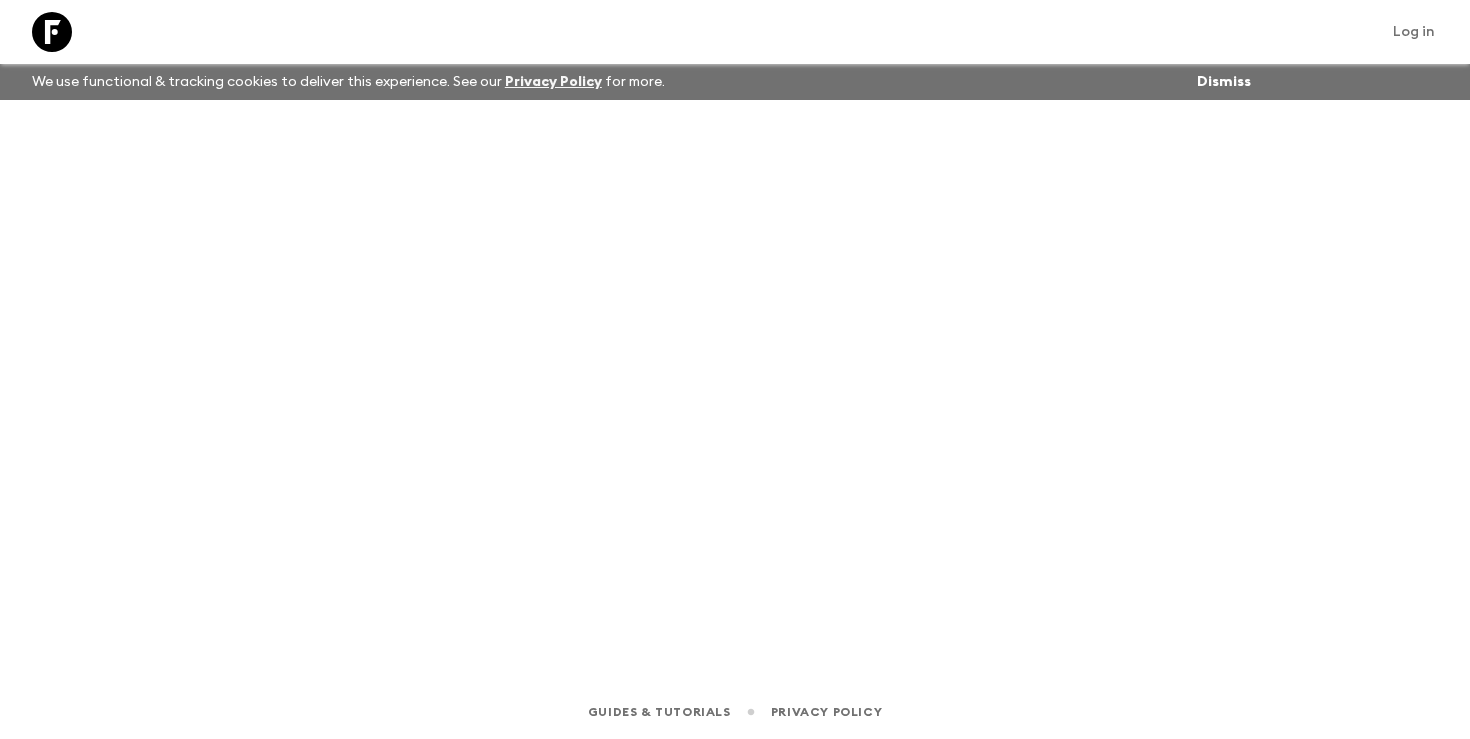 scroll, scrollTop: 0, scrollLeft: 0, axis: both 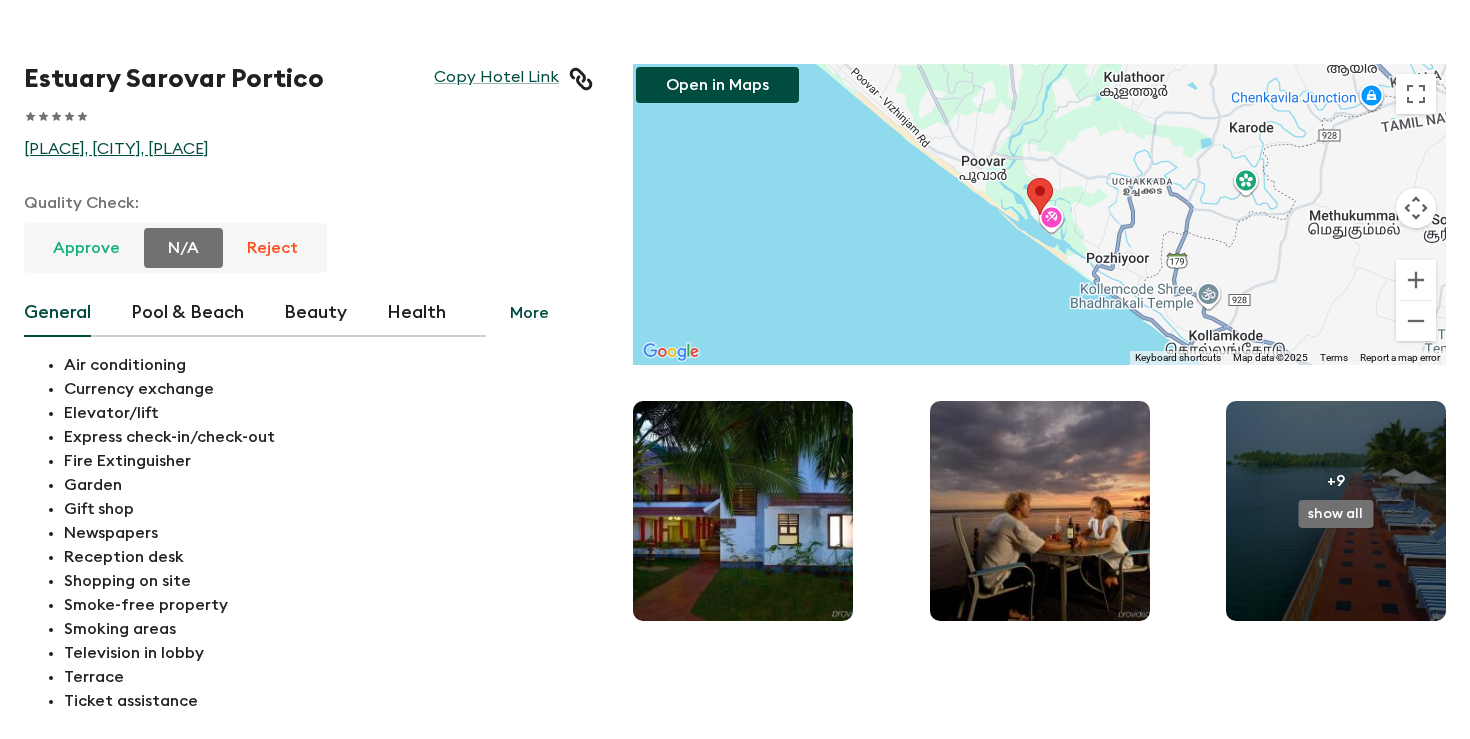 drag, startPoint x: 31, startPoint y: 140, endPoint x: 281, endPoint y: 158, distance: 250.64716 